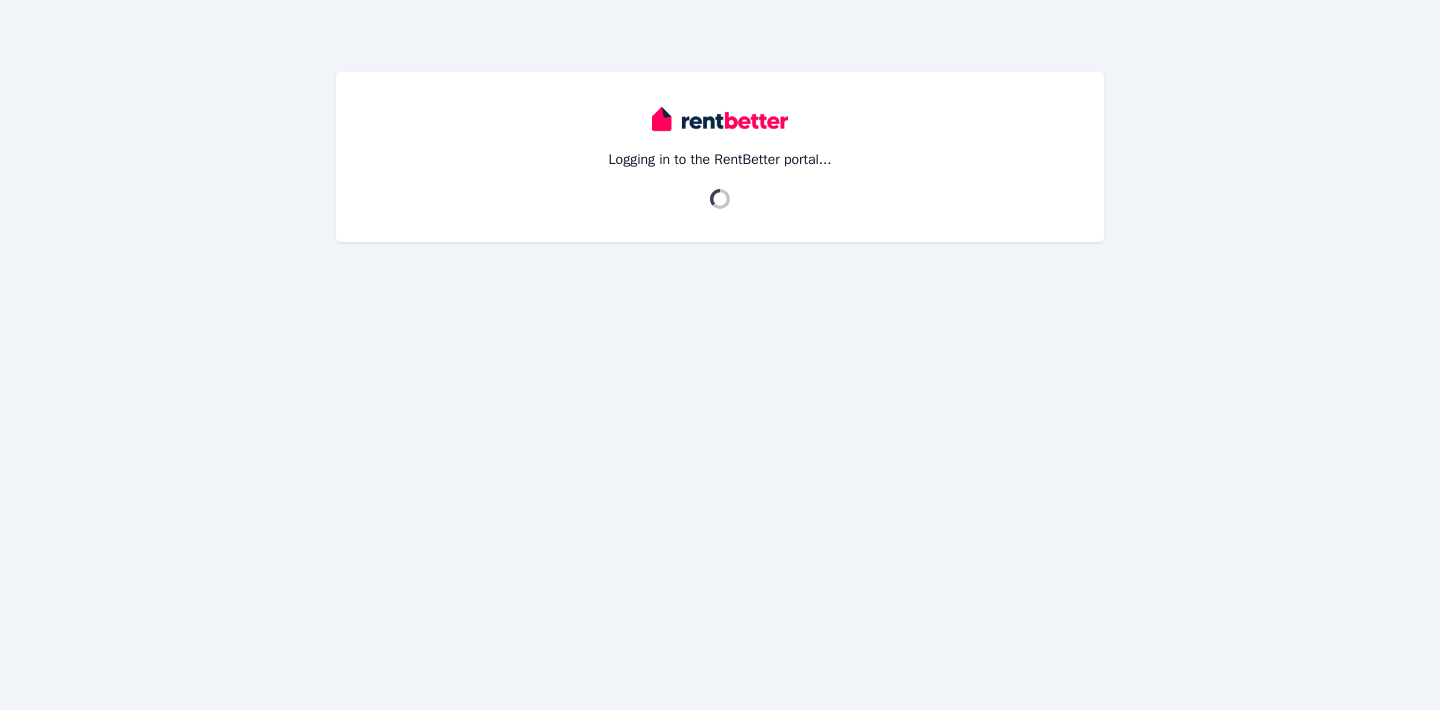 scroll, scrollTop: 0, scrollLeft: 0, axis: both 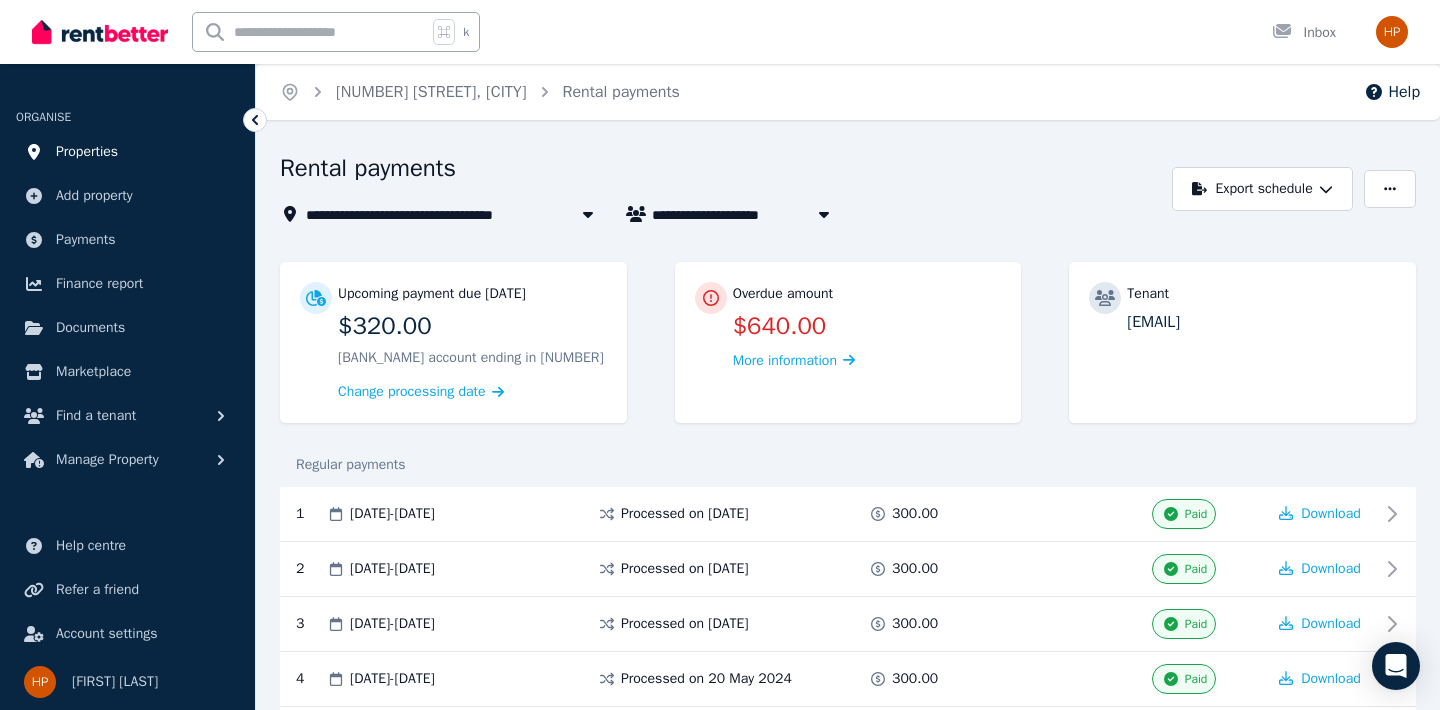 click on "Properties" at bounding box center (87, 152) 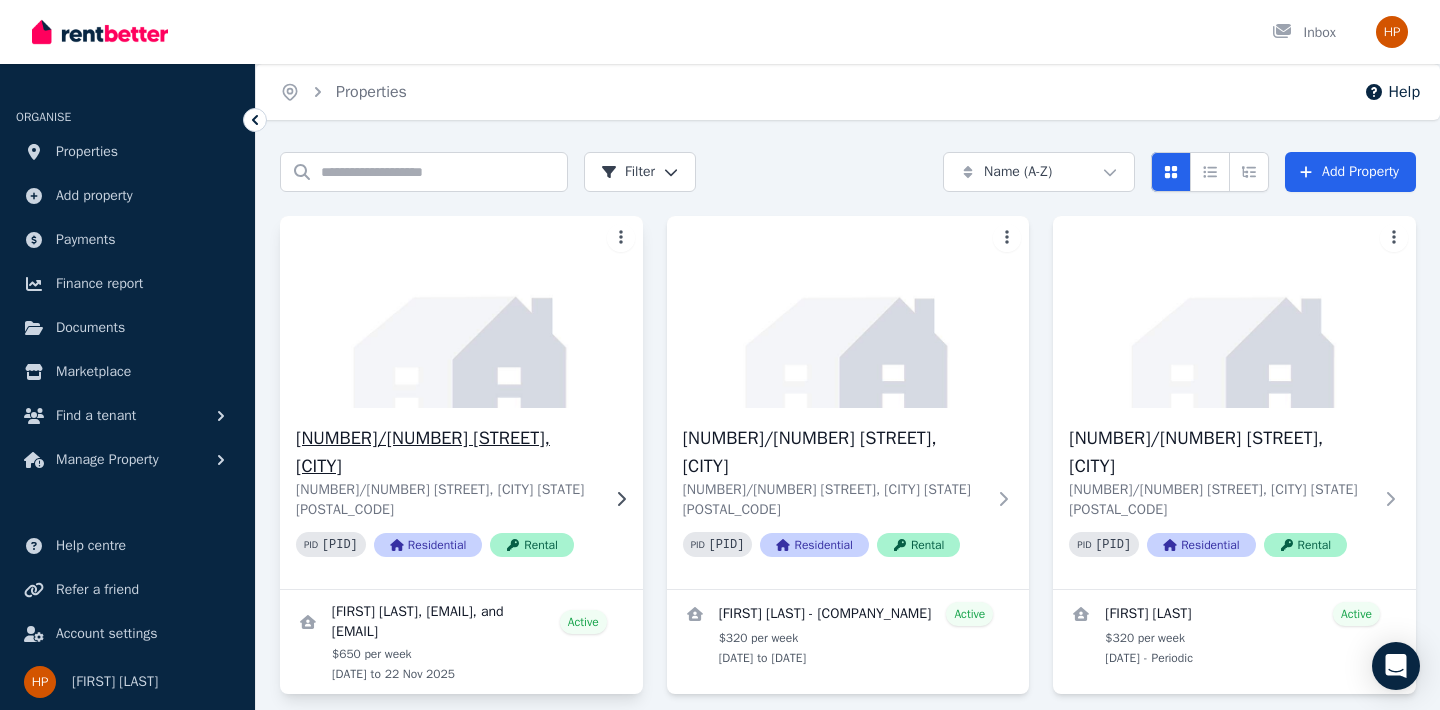 click on "1/12 Frances Street, Gwynneville" at bounding box center [447, 452] 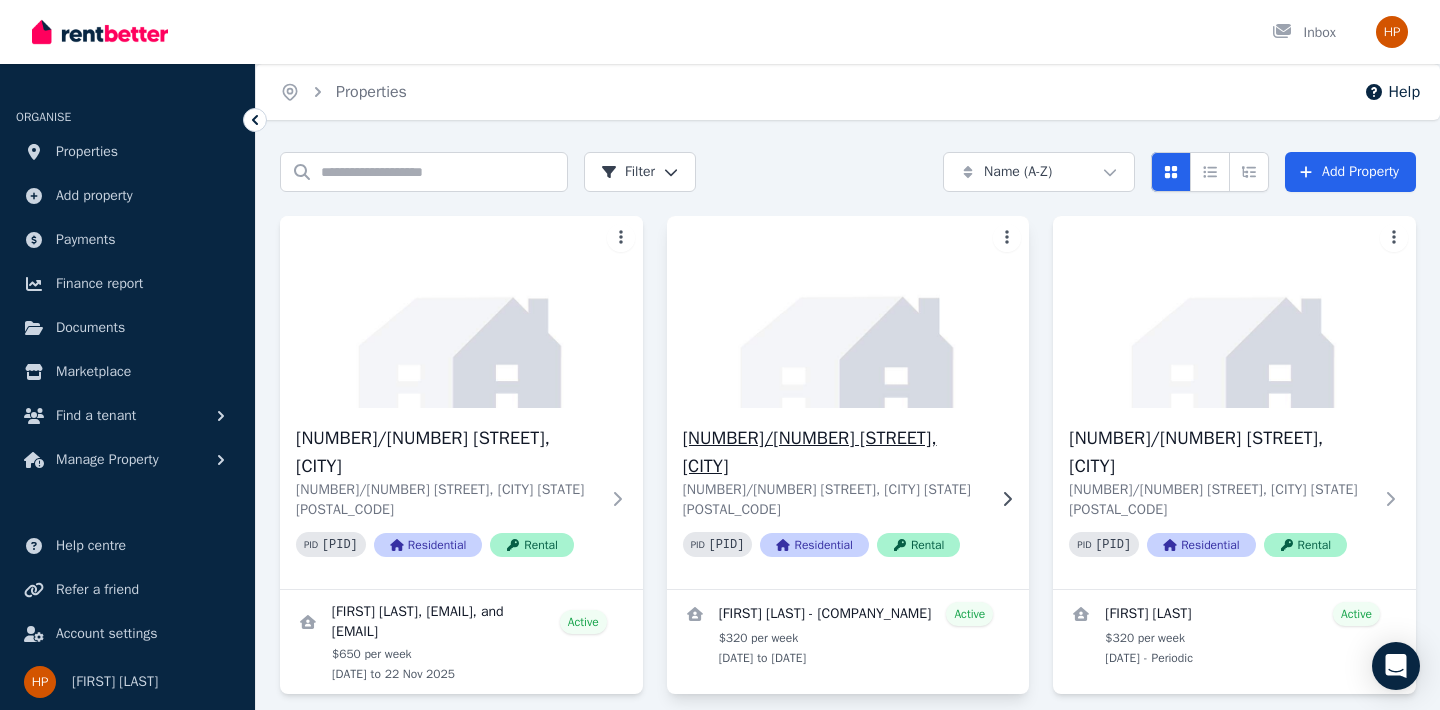 click on "[DATE] [STREET], [CITY]" at bounding box center [834, 452] 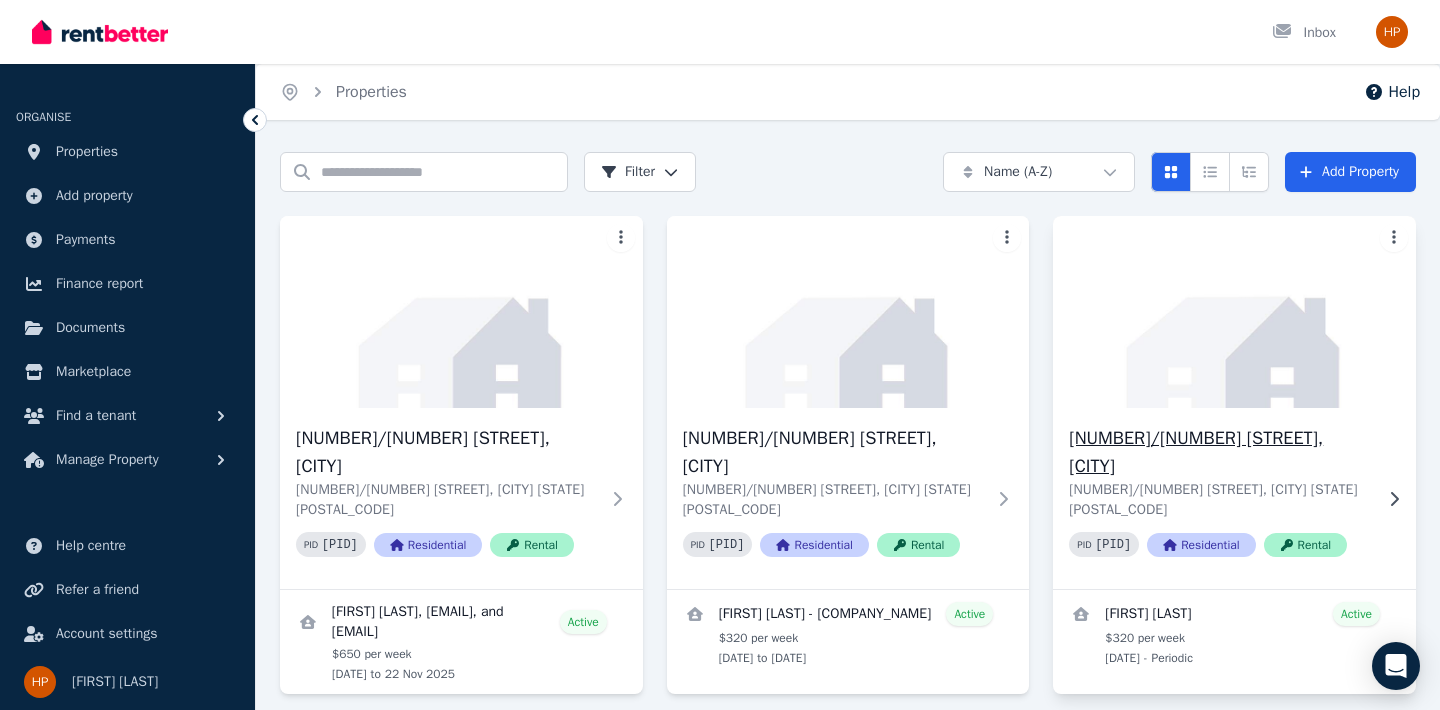 click on "[NUMBER] [STREET], [CITY]" at bounding box center [1220, 452] 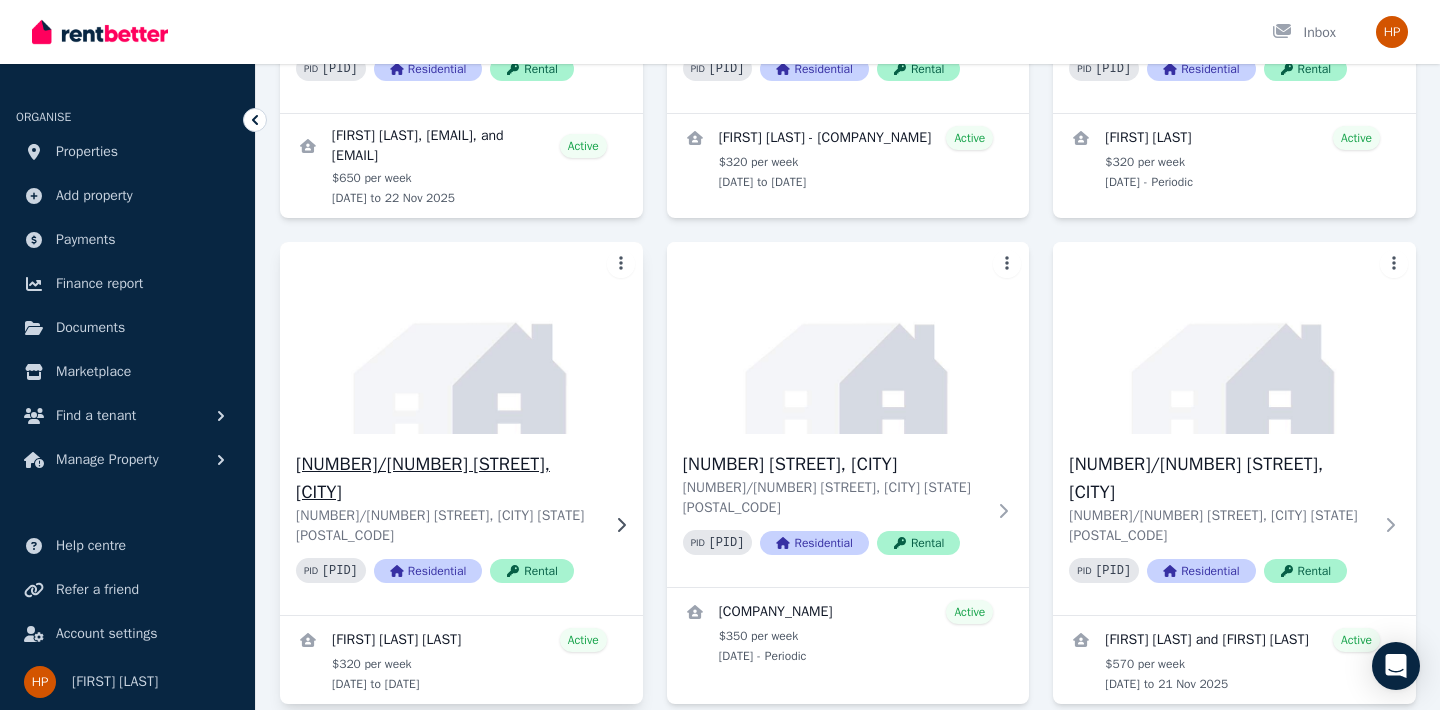 scroll, scrollTop: 521, scrollLeft: 0, axis: vertical 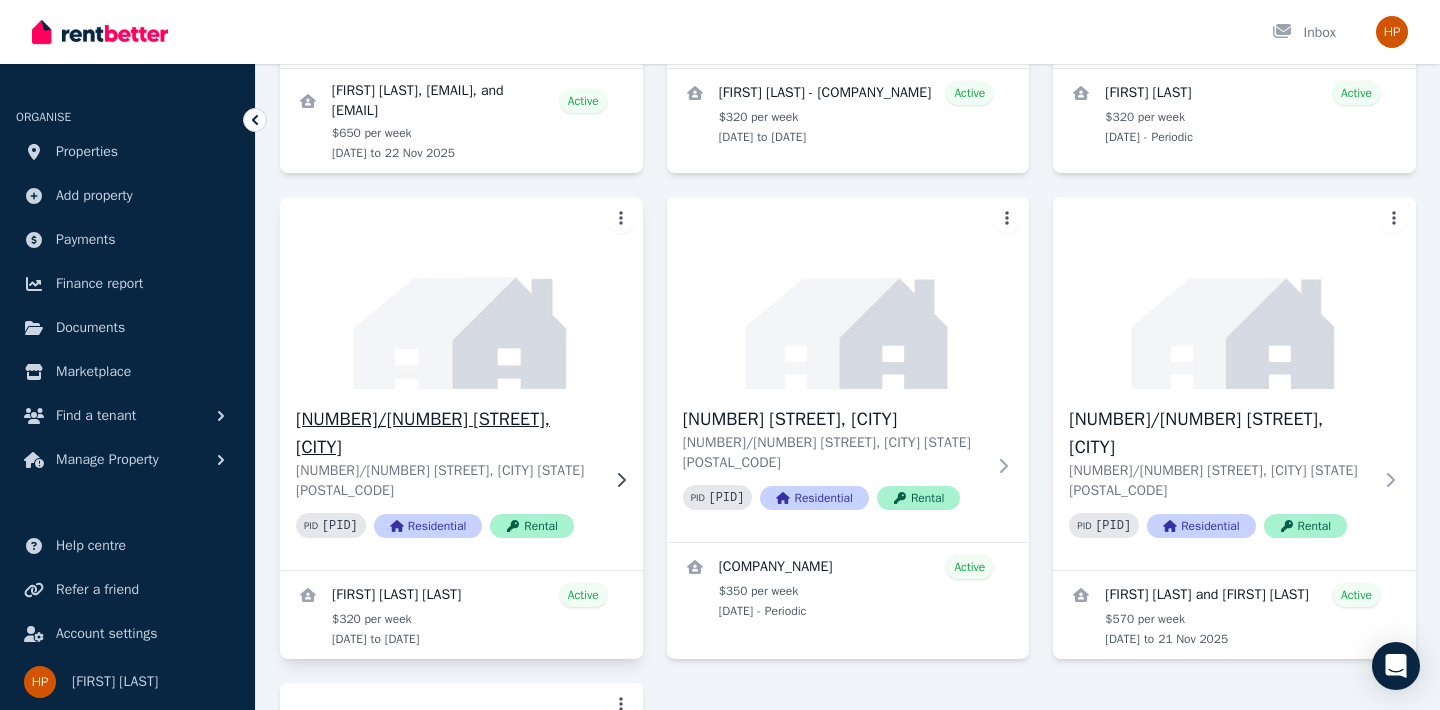 click on "3/12 Frances Street, Gwynneville" at bounding box center [447, 433] 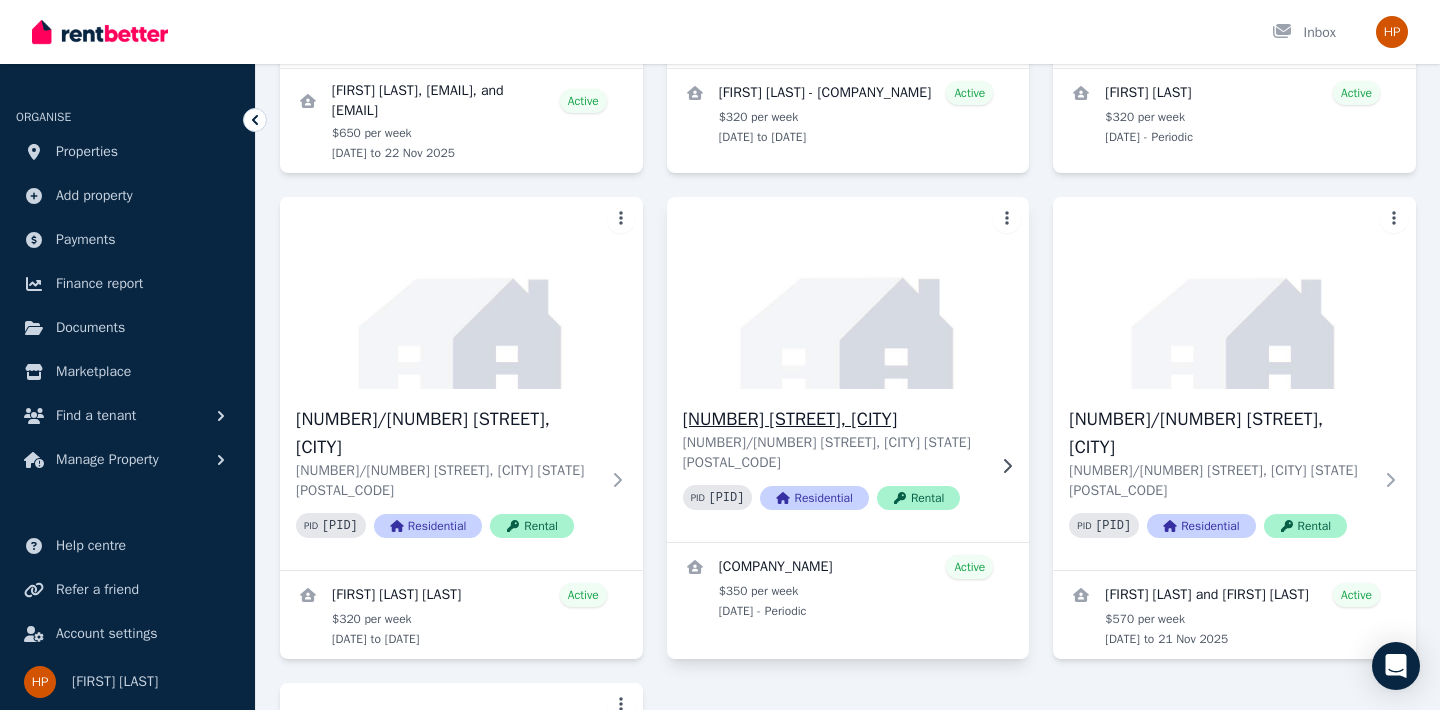 click on "3/124 Mount Keira Road, West Wollongong" at bounding box center [834, 419] 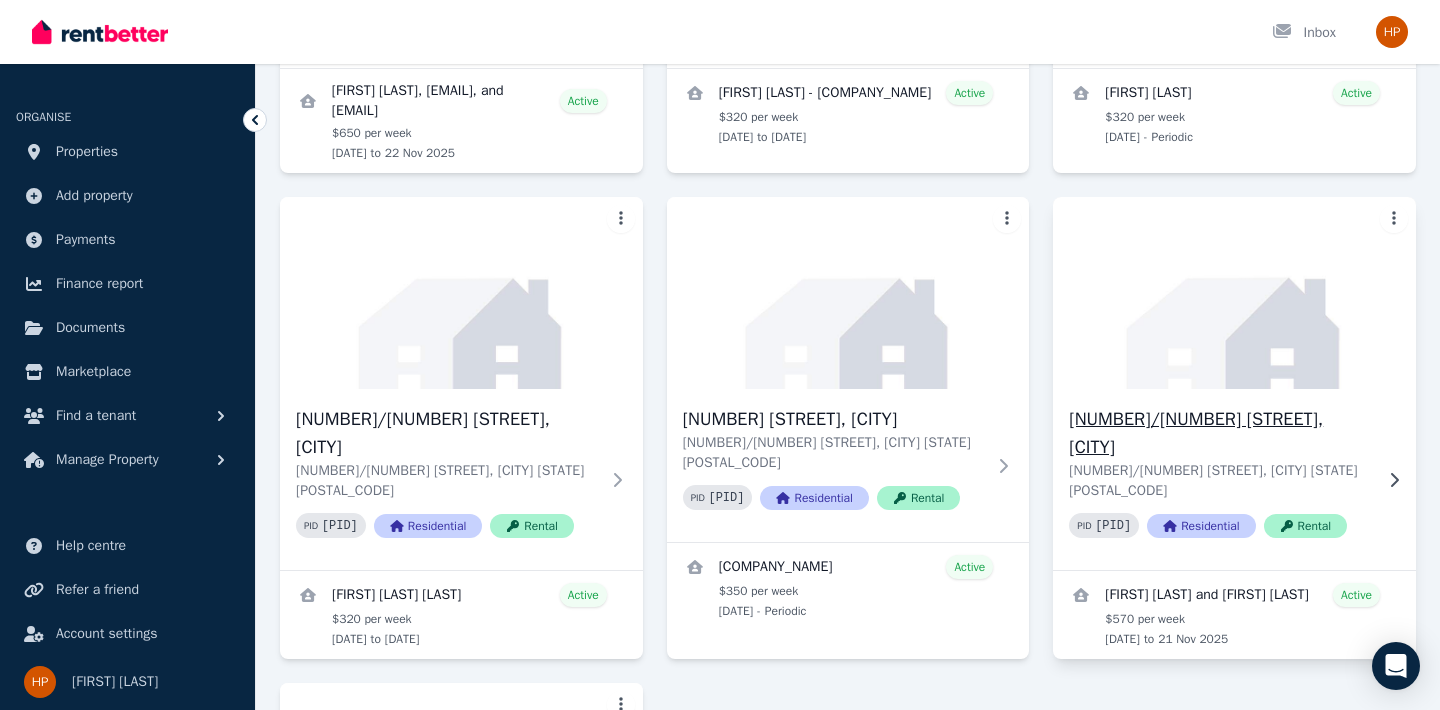 click on "4/124 Mount Keira Road, West Wollongong" at bounding box center [1220, 433] 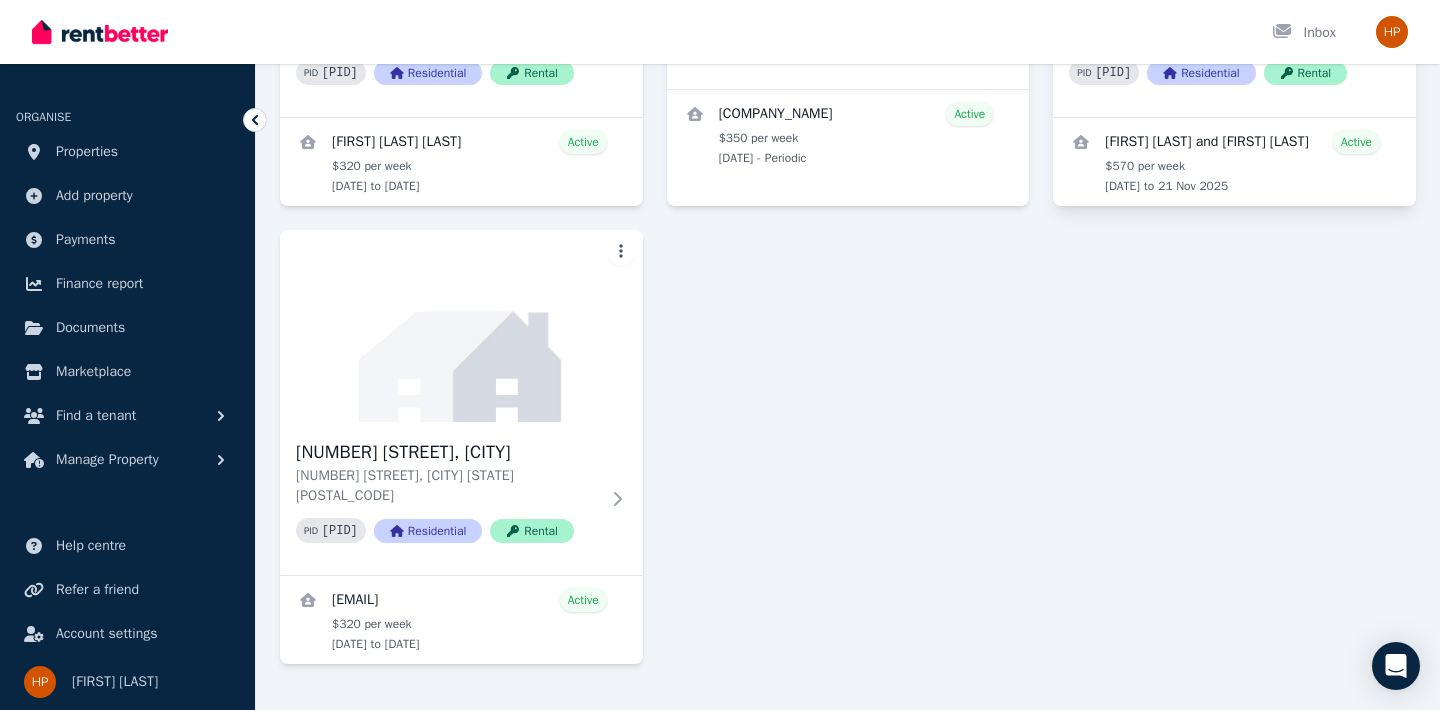 scroll, scrollTop: 1033, scrollLeft: 0, axis: vertical 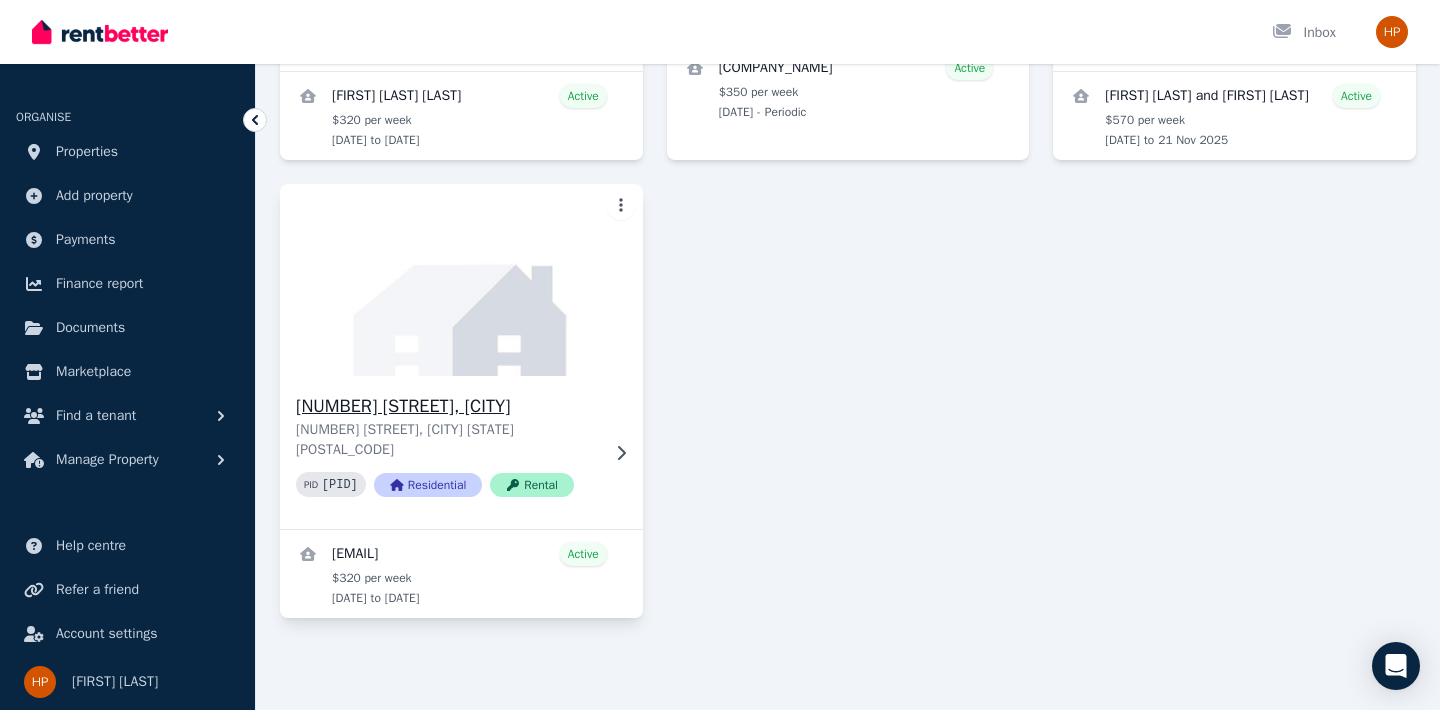 click on "124 Mount Keira Road, West Wollongong" at bounding box center (447, 406) 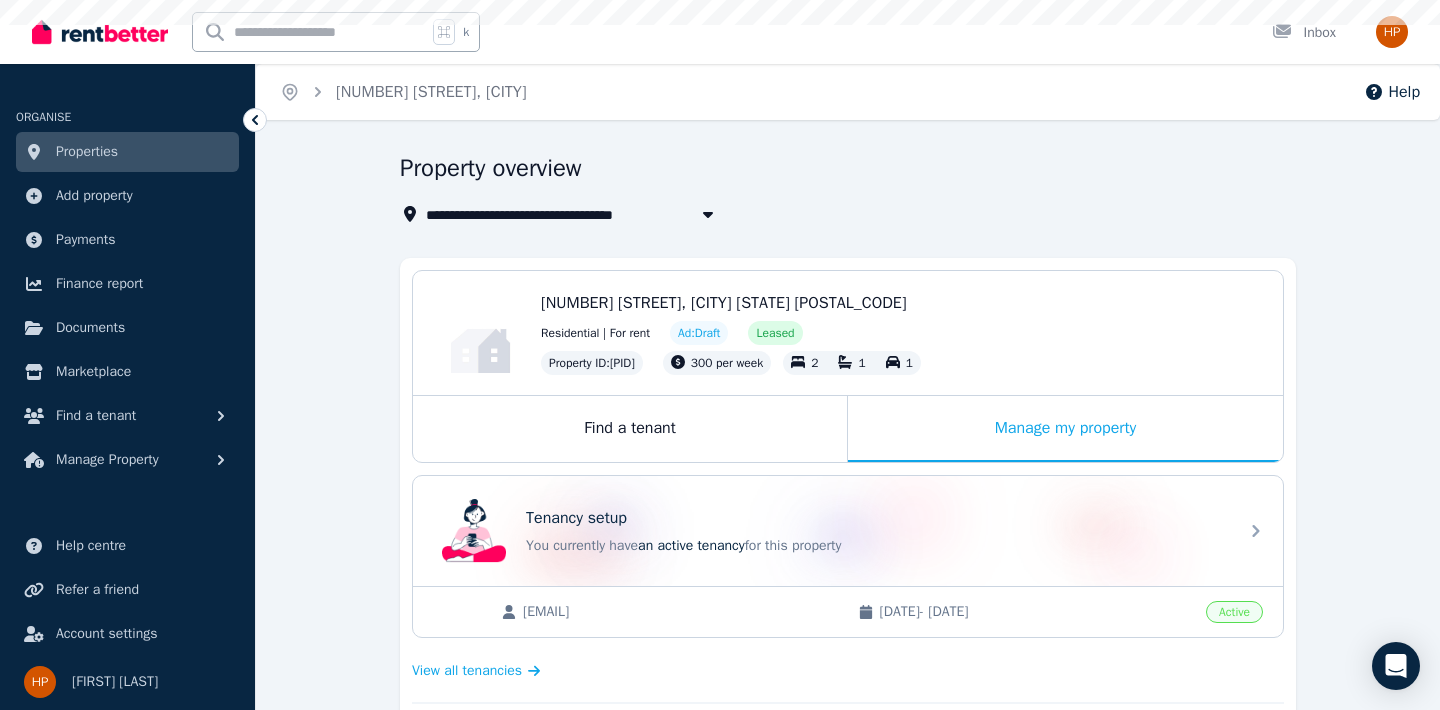scroll, scrollTop: 611, scrollLeft: 0, axis: vertical 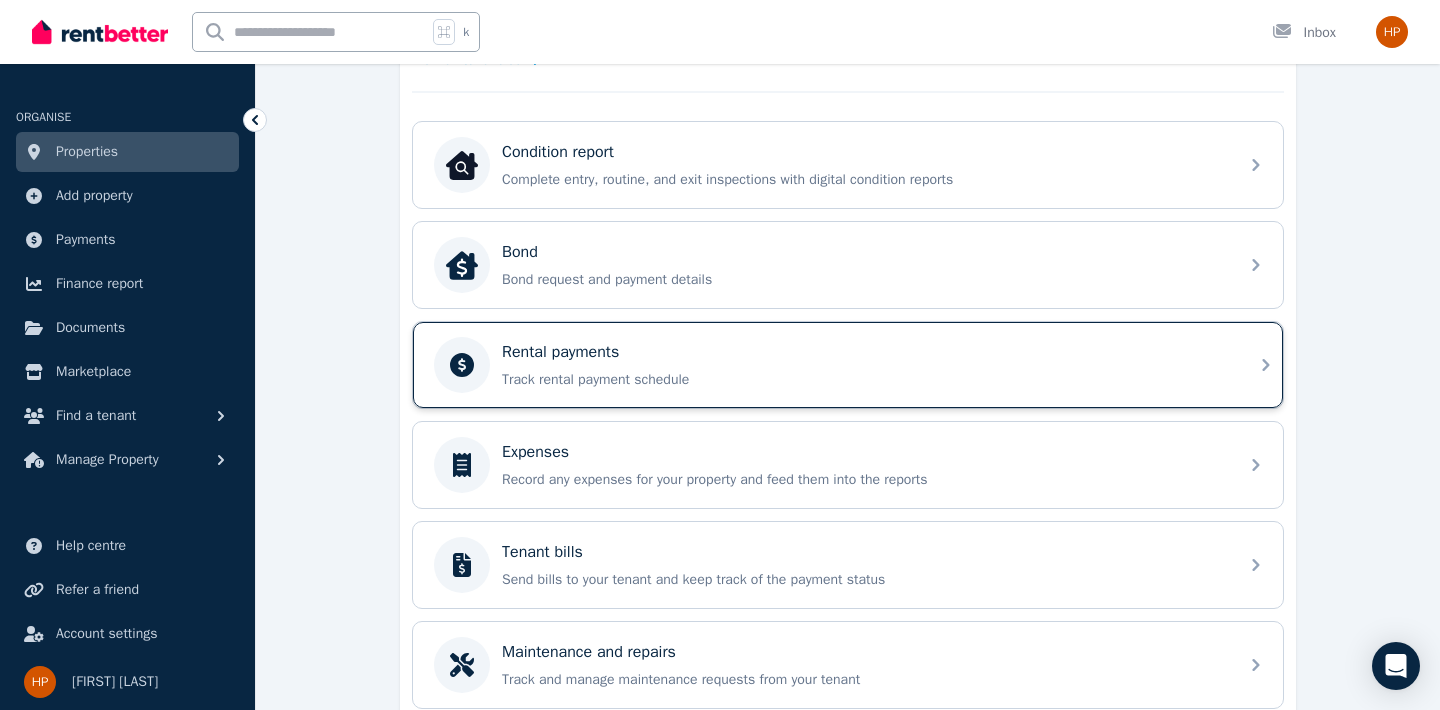 click on "Track rental payment schedule" at bounding box center [864, 380] 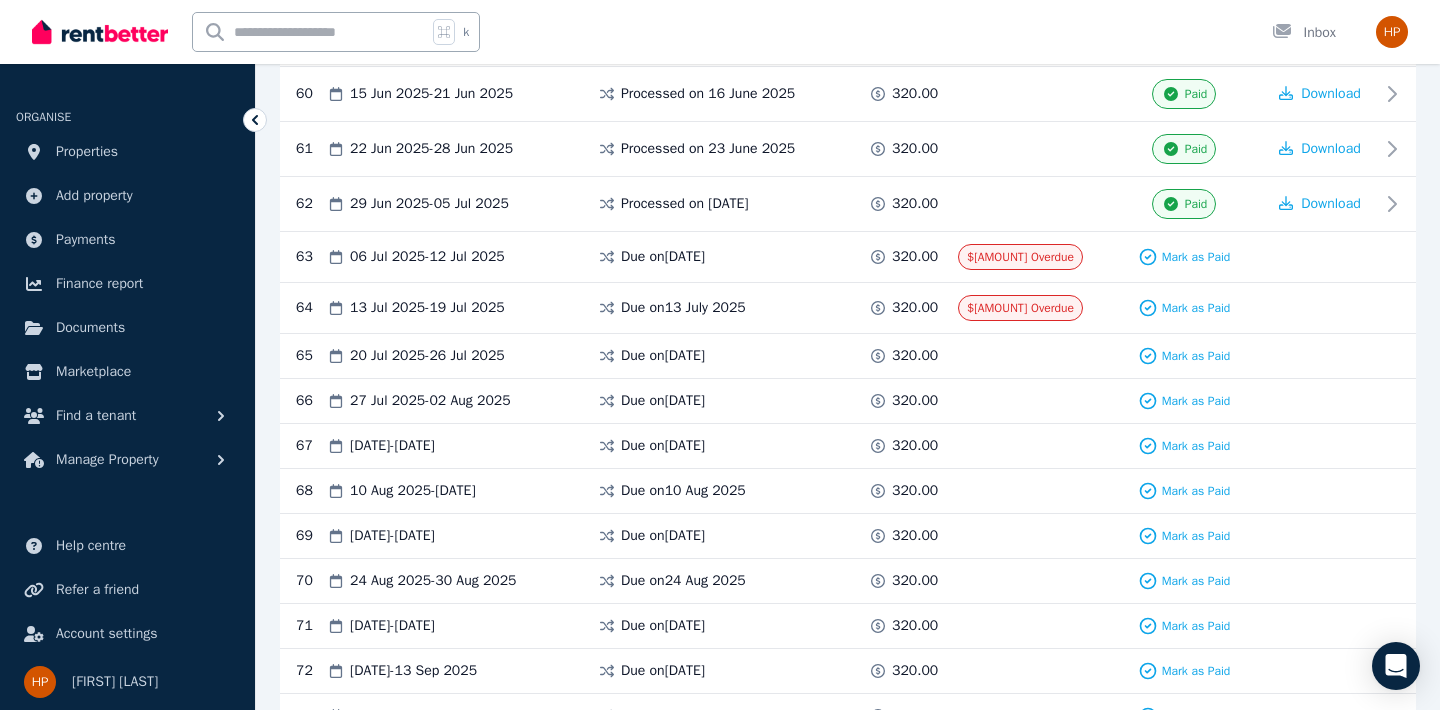 scroll, scrollTop: 3663, scrollLeft: 0, axis: vertical 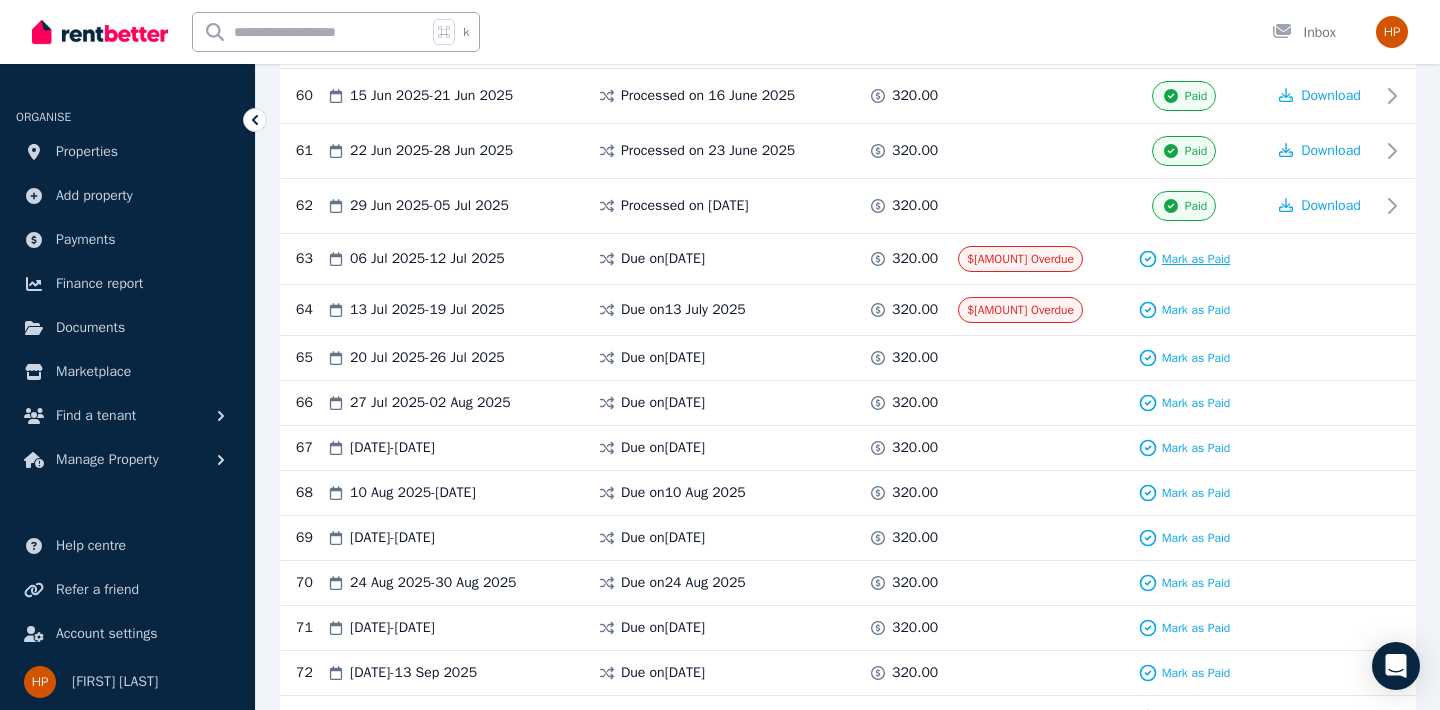 click on "Mark as Paid" at bounding box center (1196, 259) 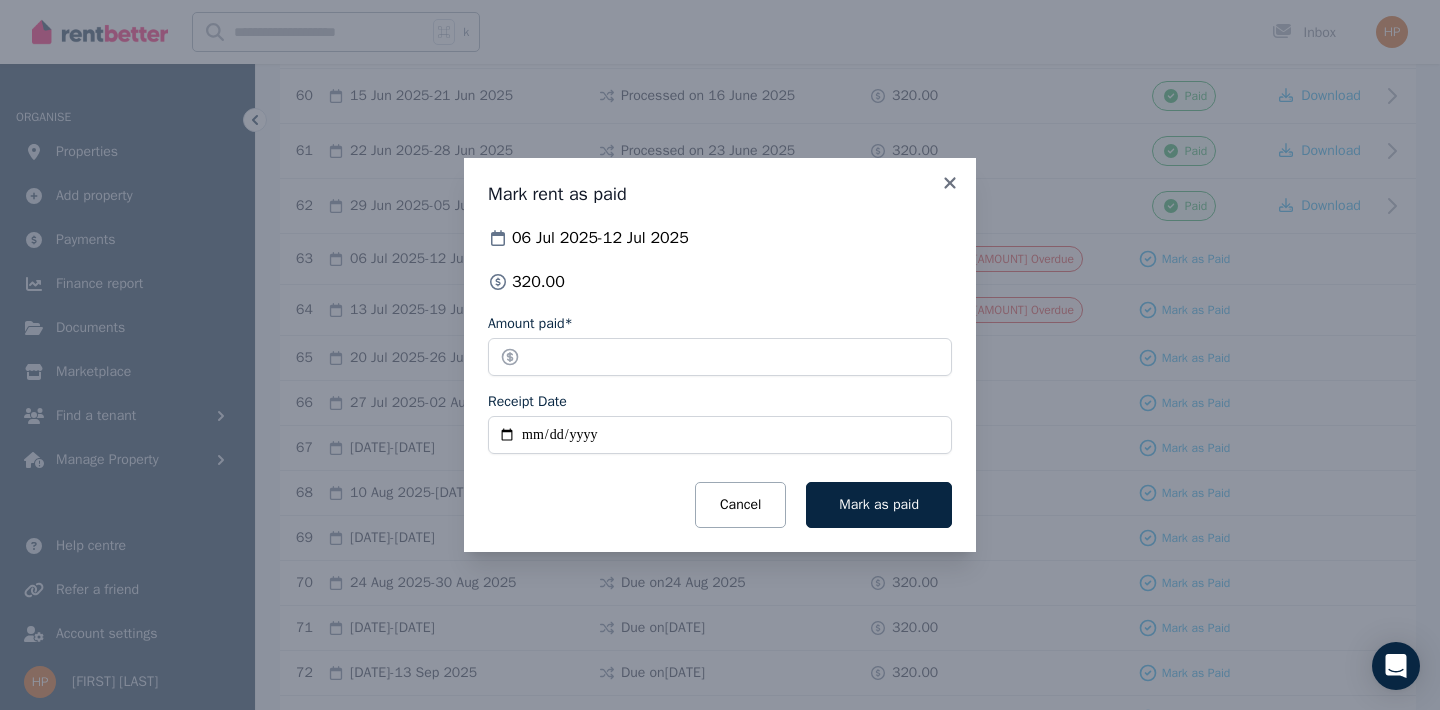 click on "Receipt Date" at bounding box center [720, 435] 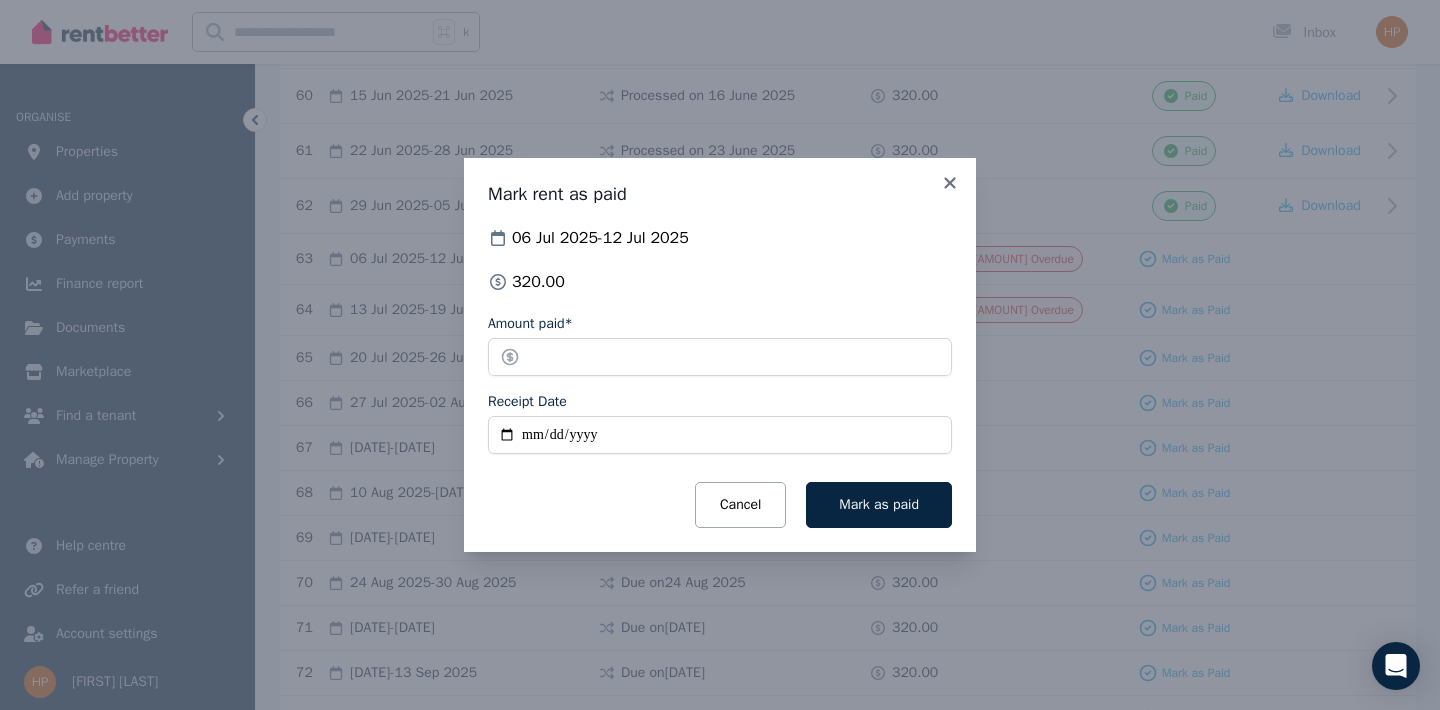 type on "**********" 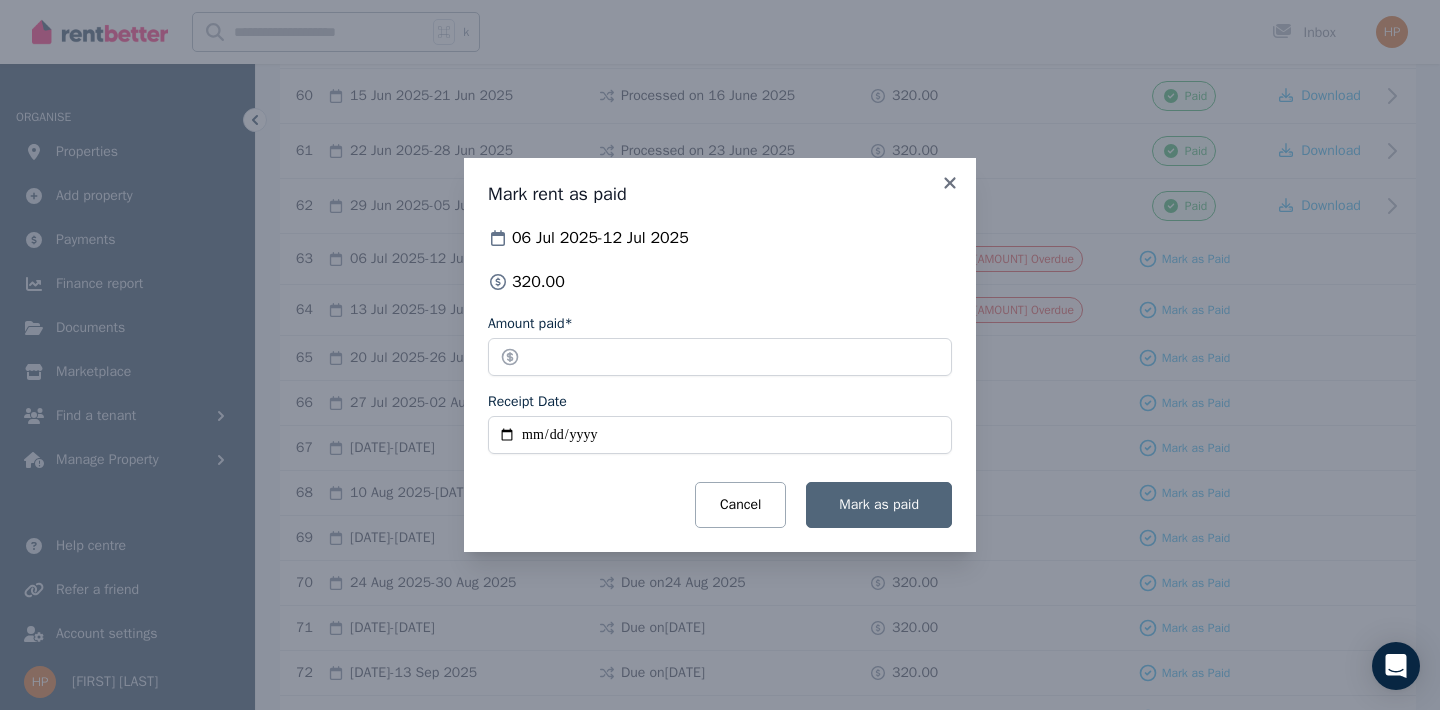 click on "Mark as paid" at bounding box center (879, 505) 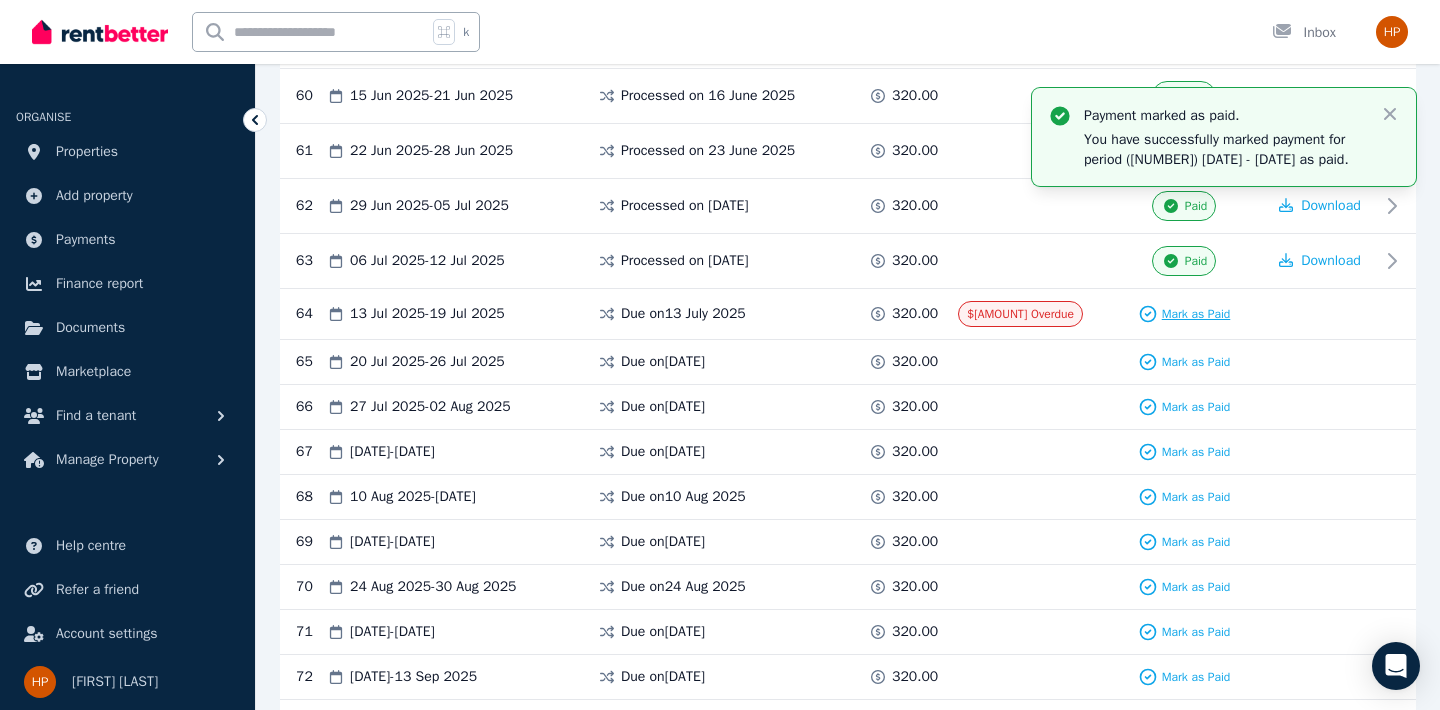 click on "Mark as Paid" at bounding box center [1196, 314] 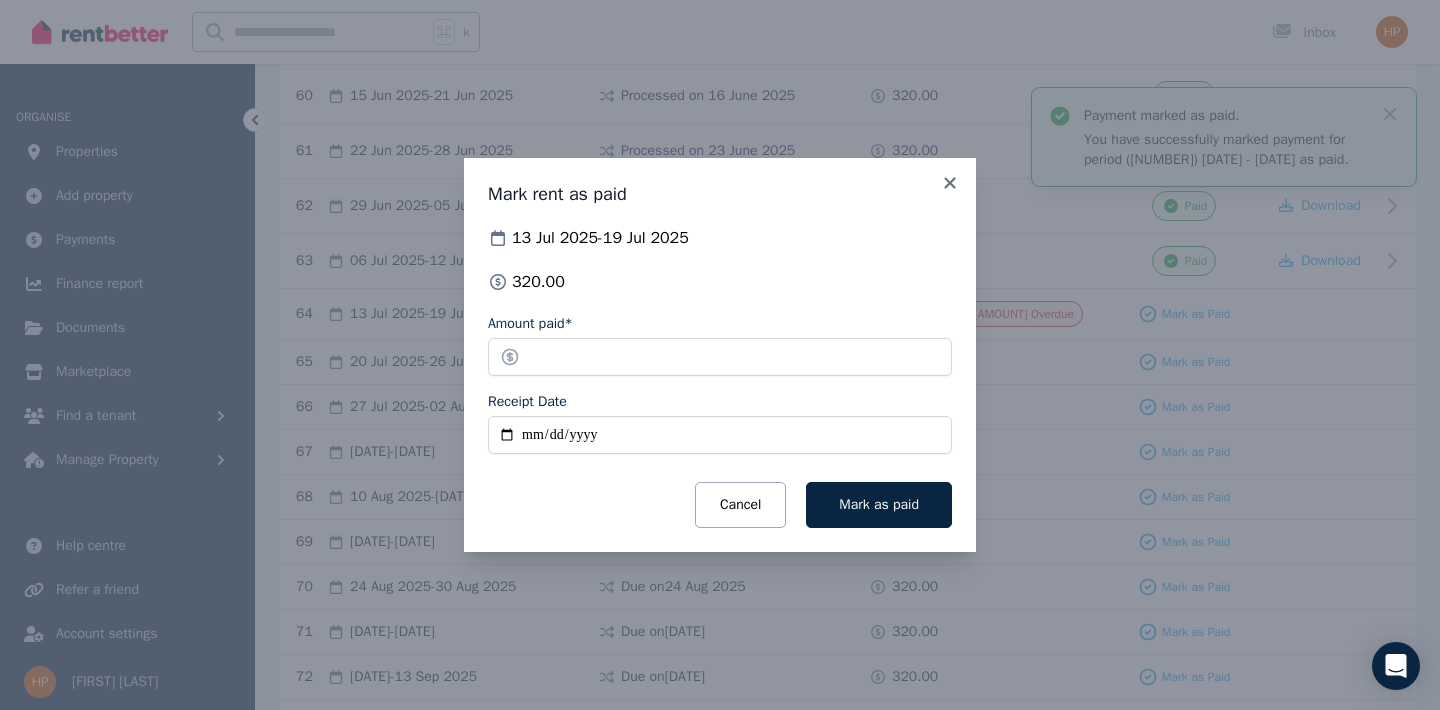 click on "Receipt Date" at bounding box center (720, 435) 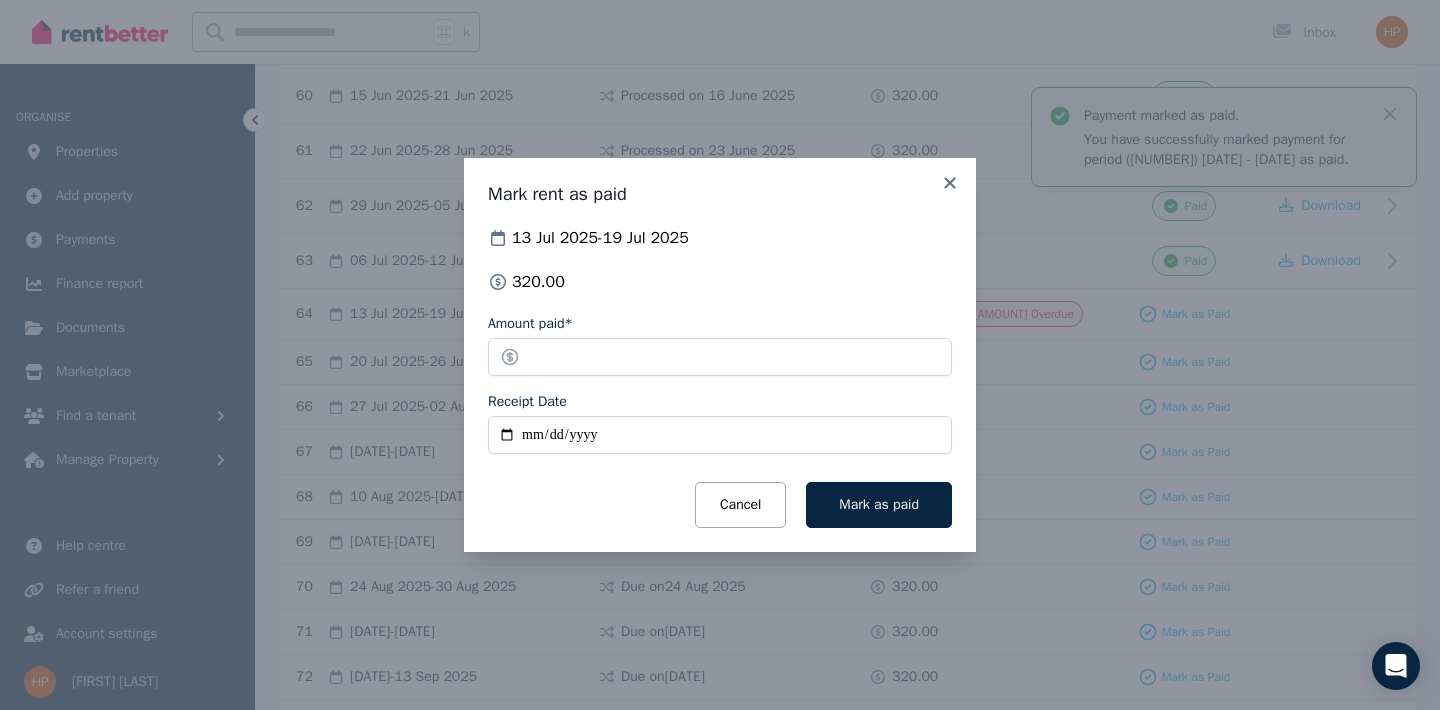 type on "**********" 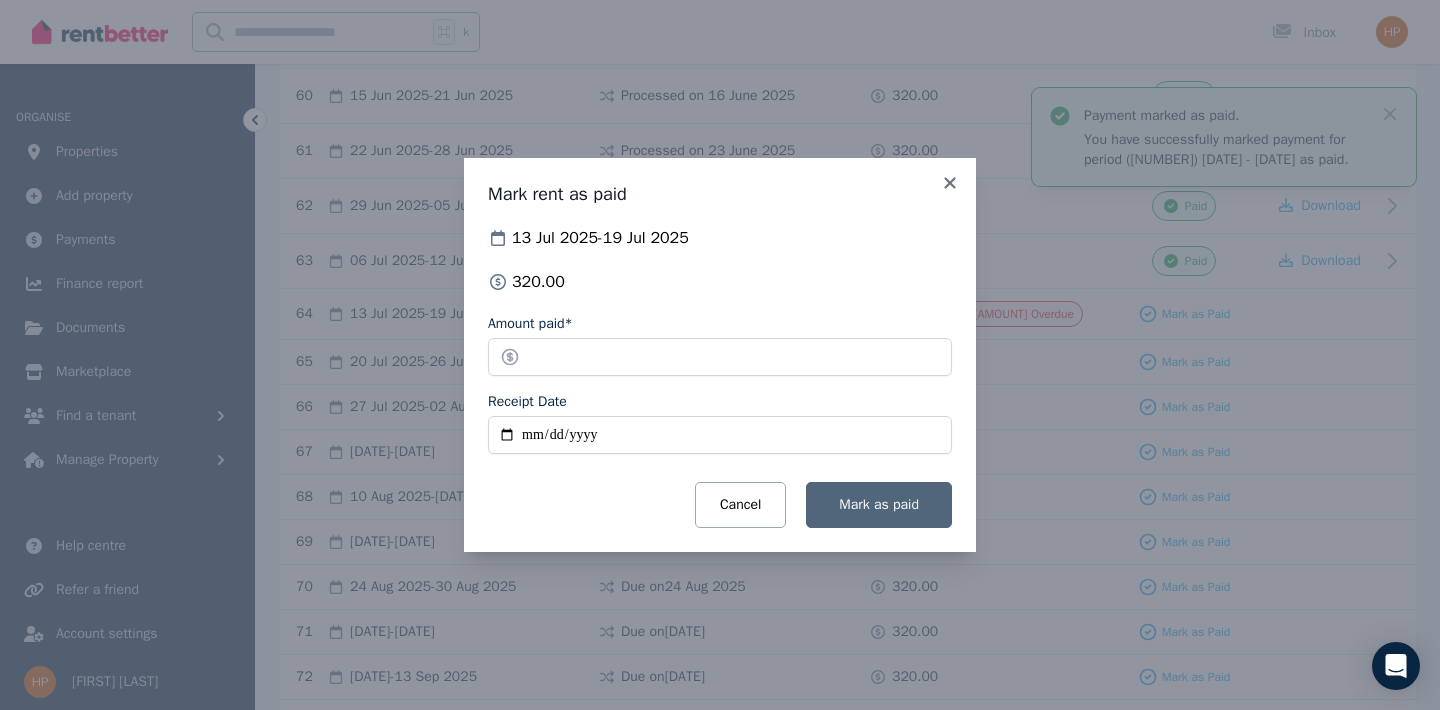click on "Mark as paid" at bounding box center [879, 504] 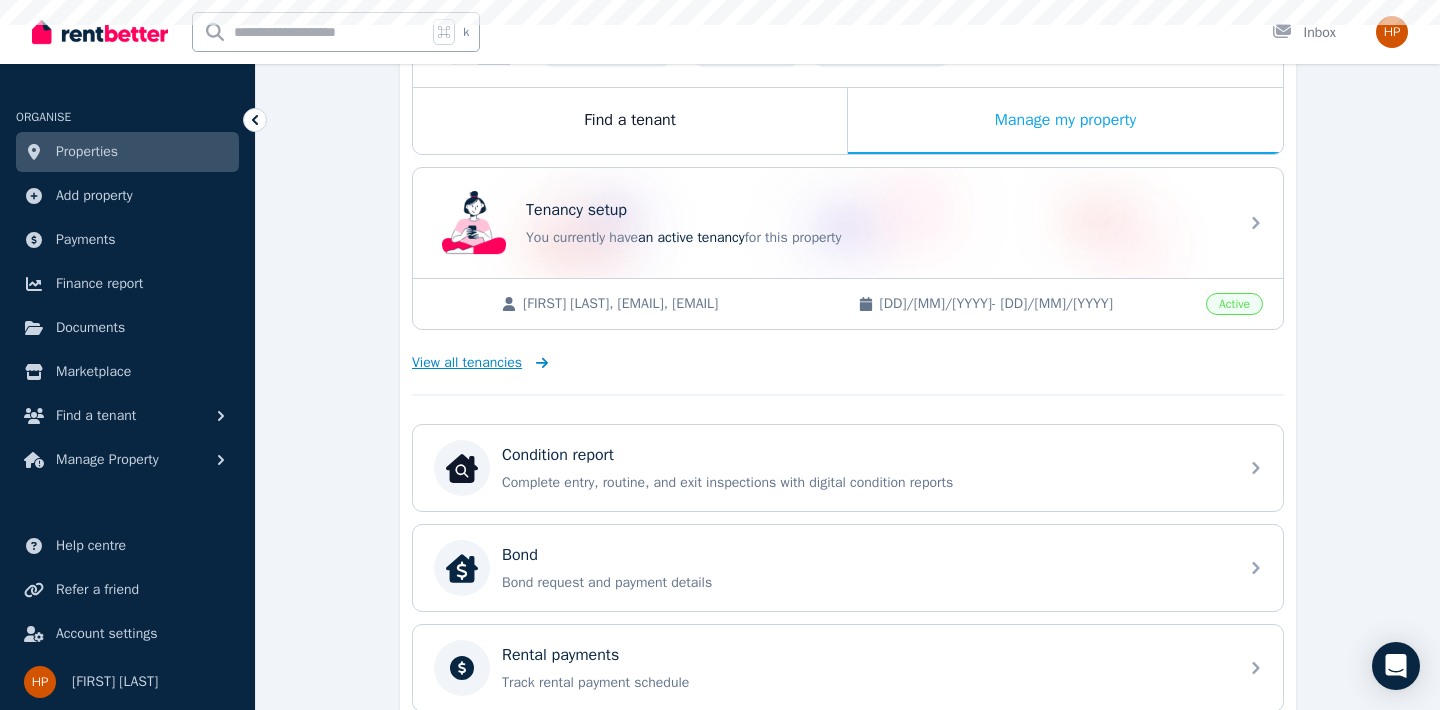 scroll, scrollTop: 322, scrollLeft: 0, axis: vertical 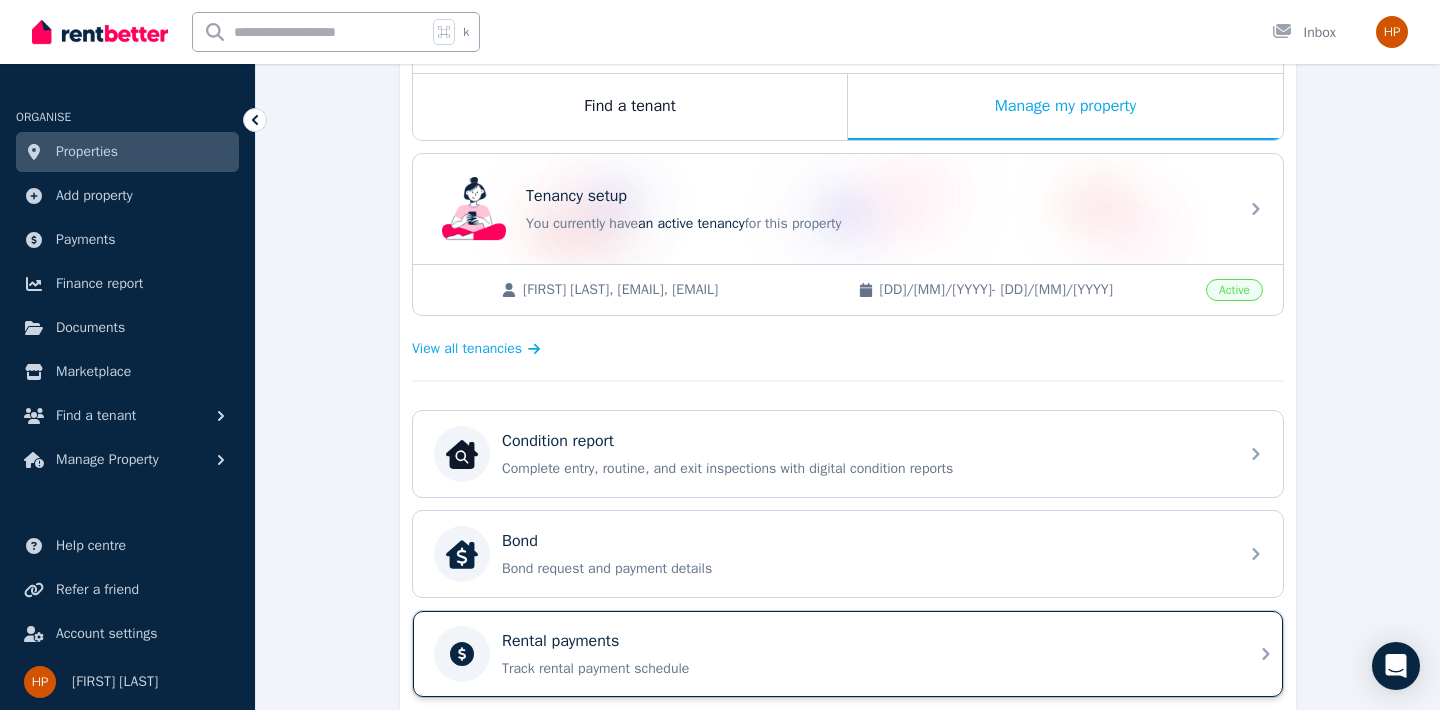 click on "Rental payments" at bounding box center [560, 641] 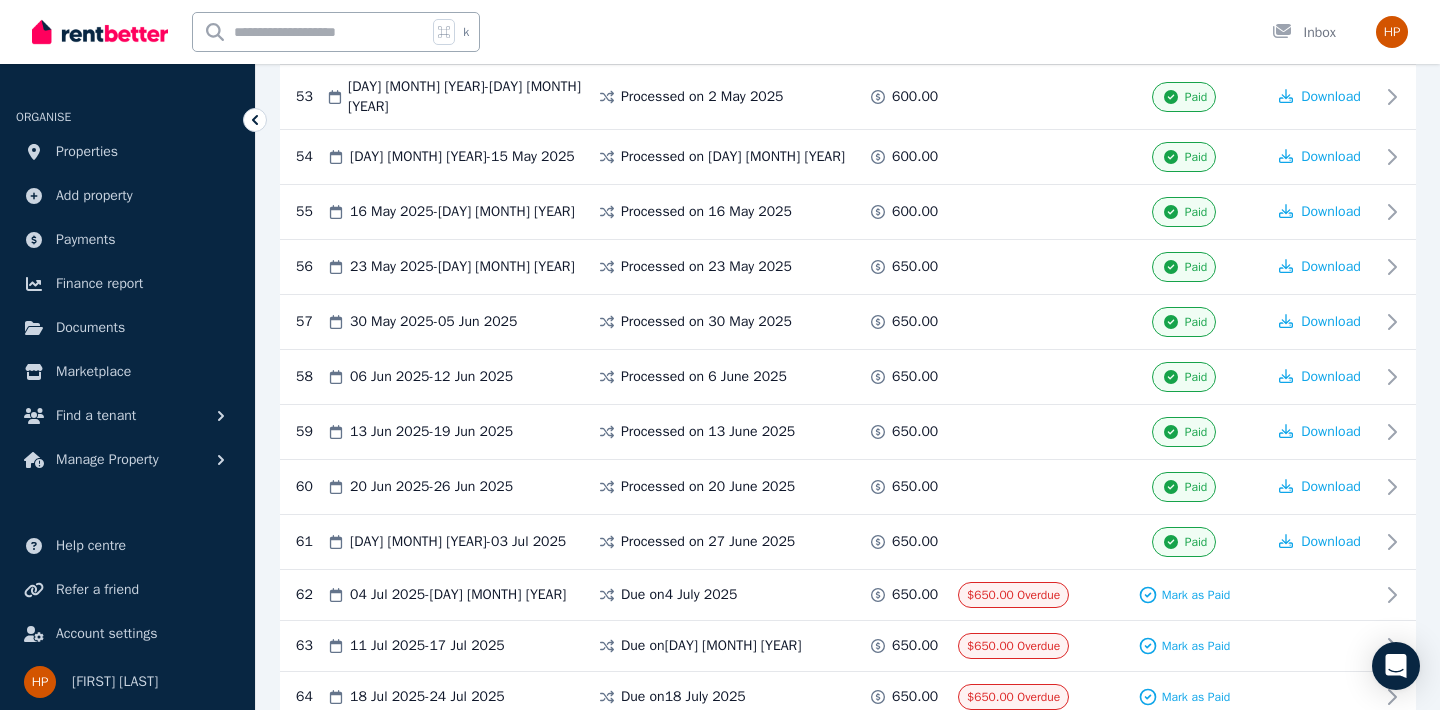scroll, scrollTop: 3527, scrollLeft: 0, axis: vertical 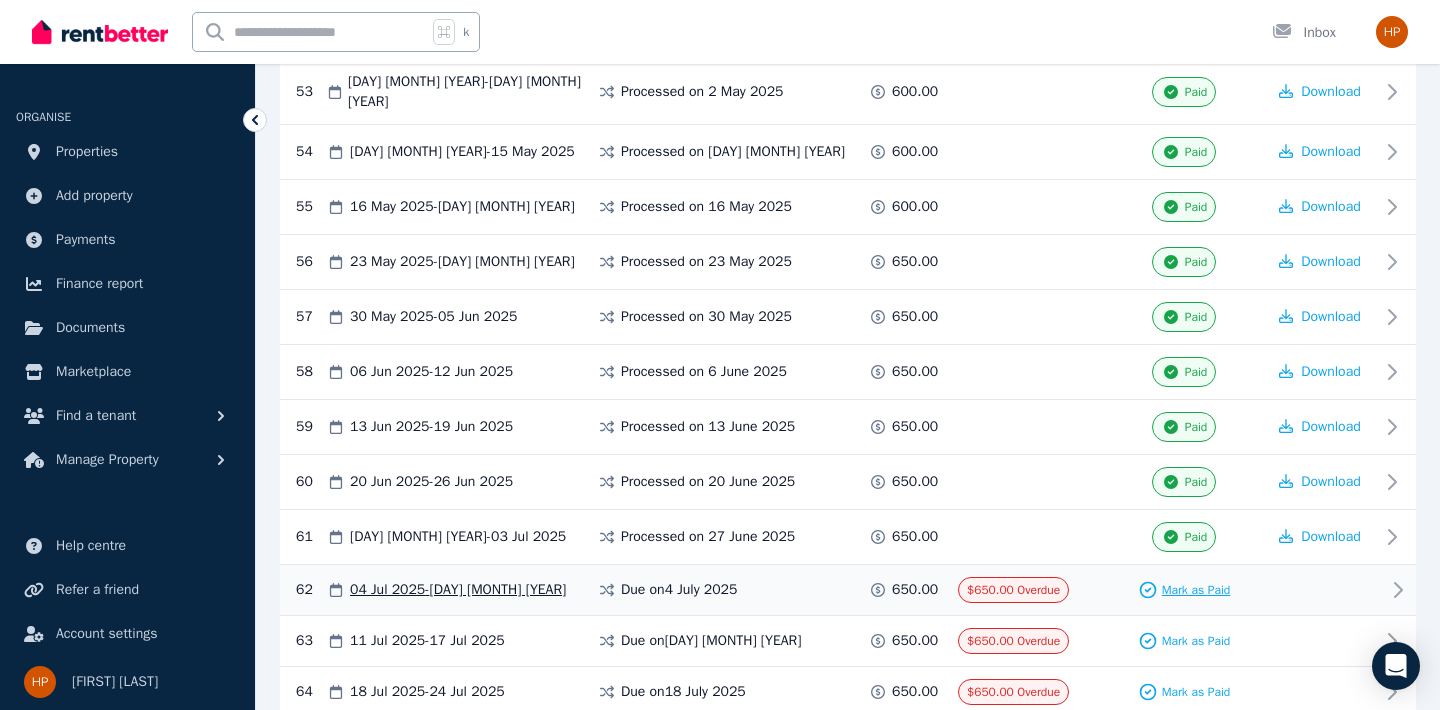 click on "Mark as Paid" at bounding box center [1196, 590] 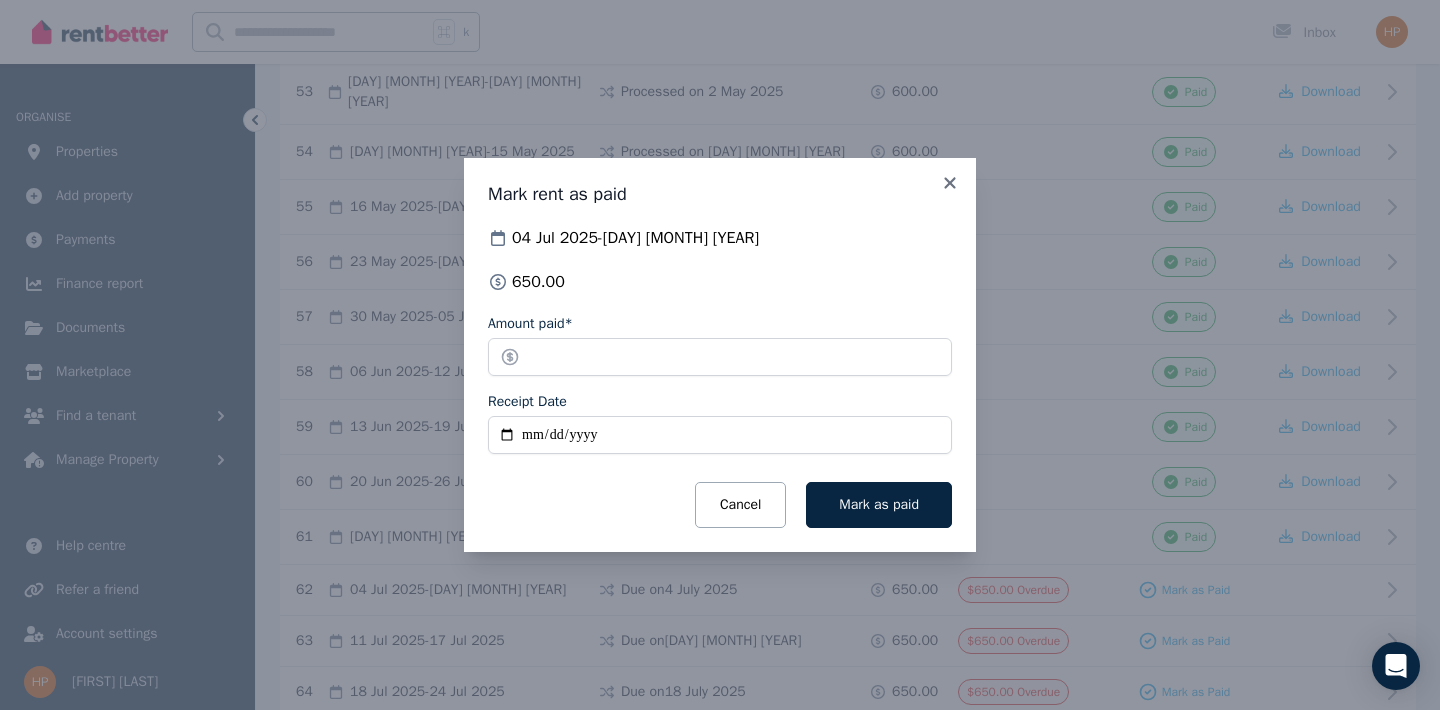click on "Receipt Date" at bounding box center (720, 435) 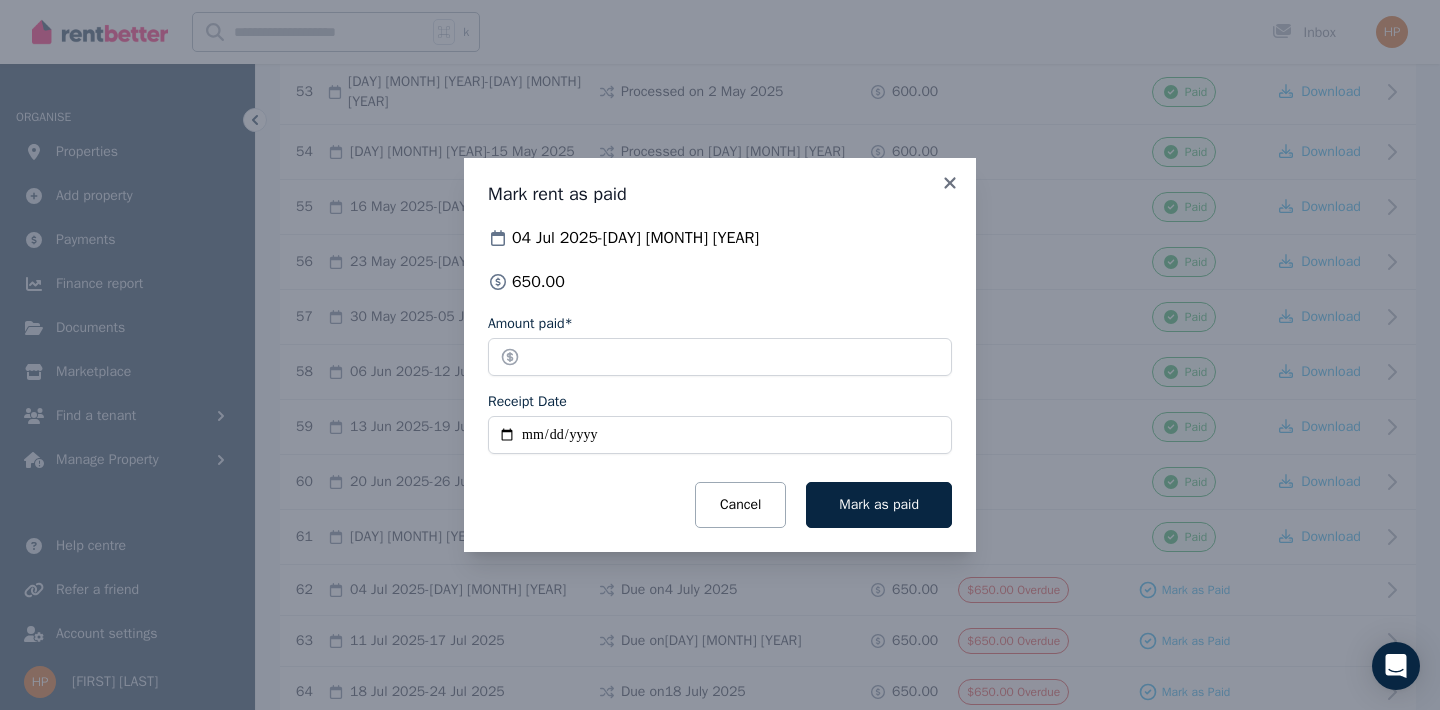 type on "**********" 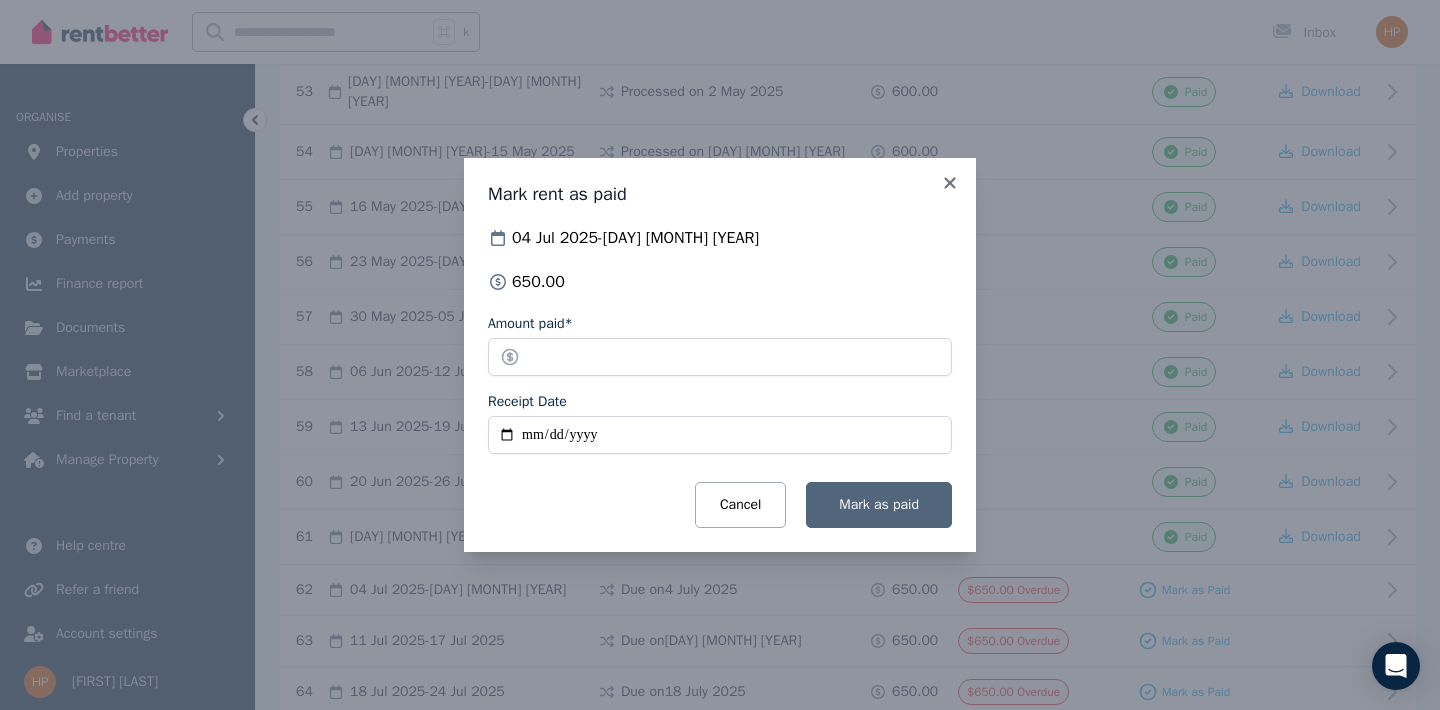click on "Mark as paid" at bounding box center [879, 505] 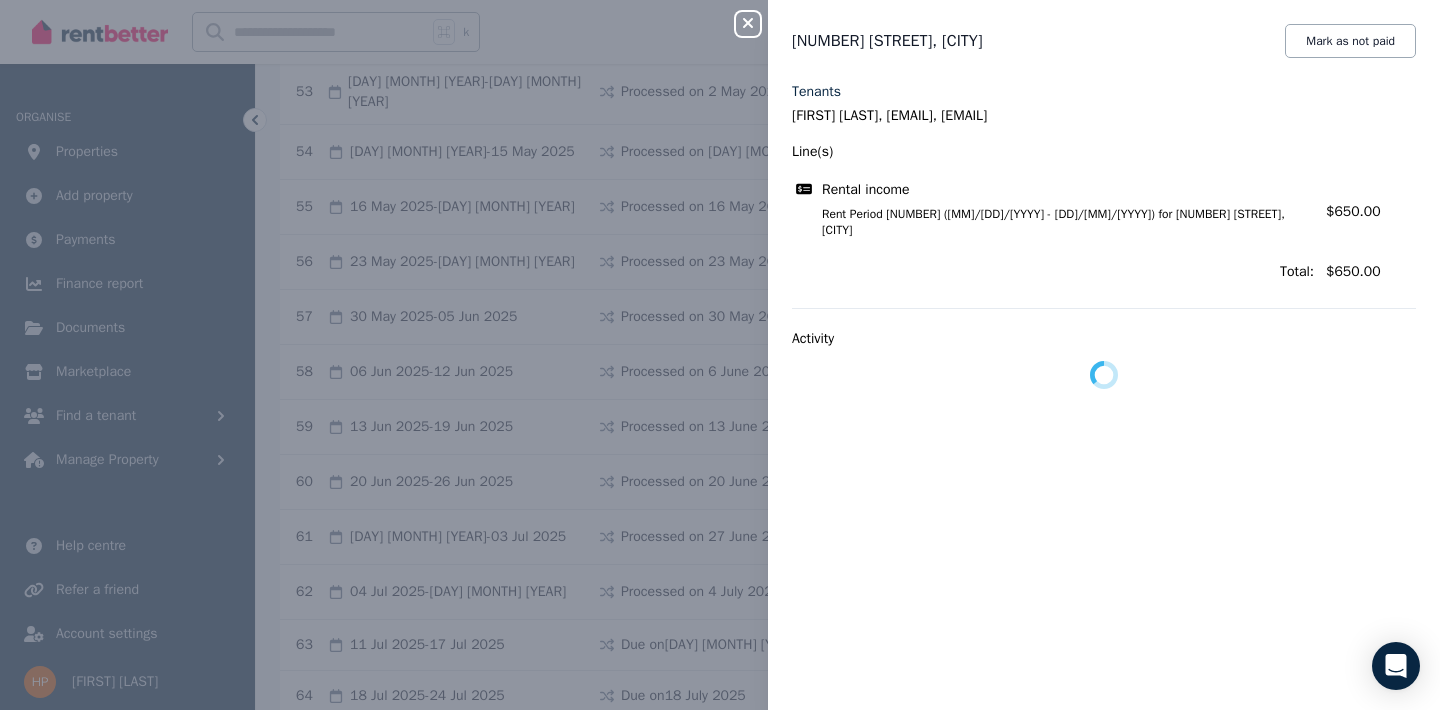 click 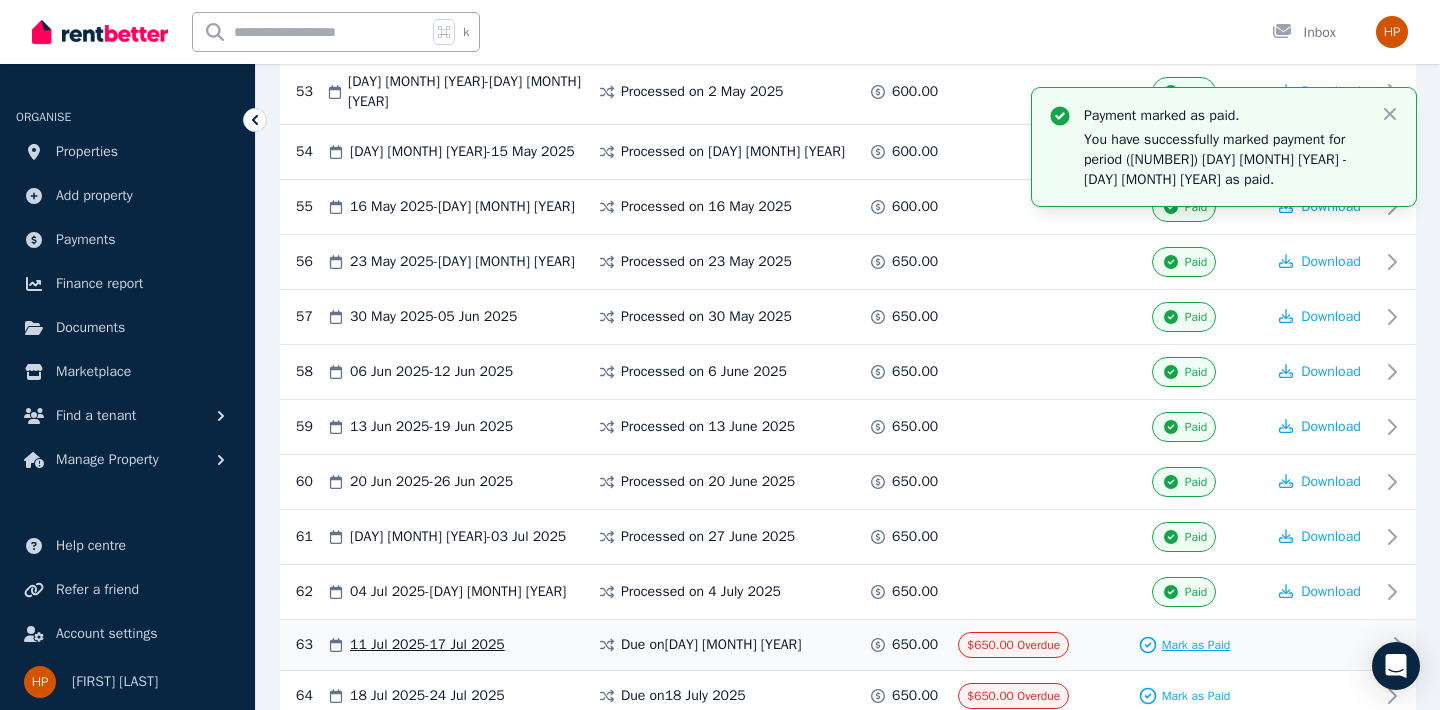 click on "Mark as Paid" at bounding box center (1196, 645) 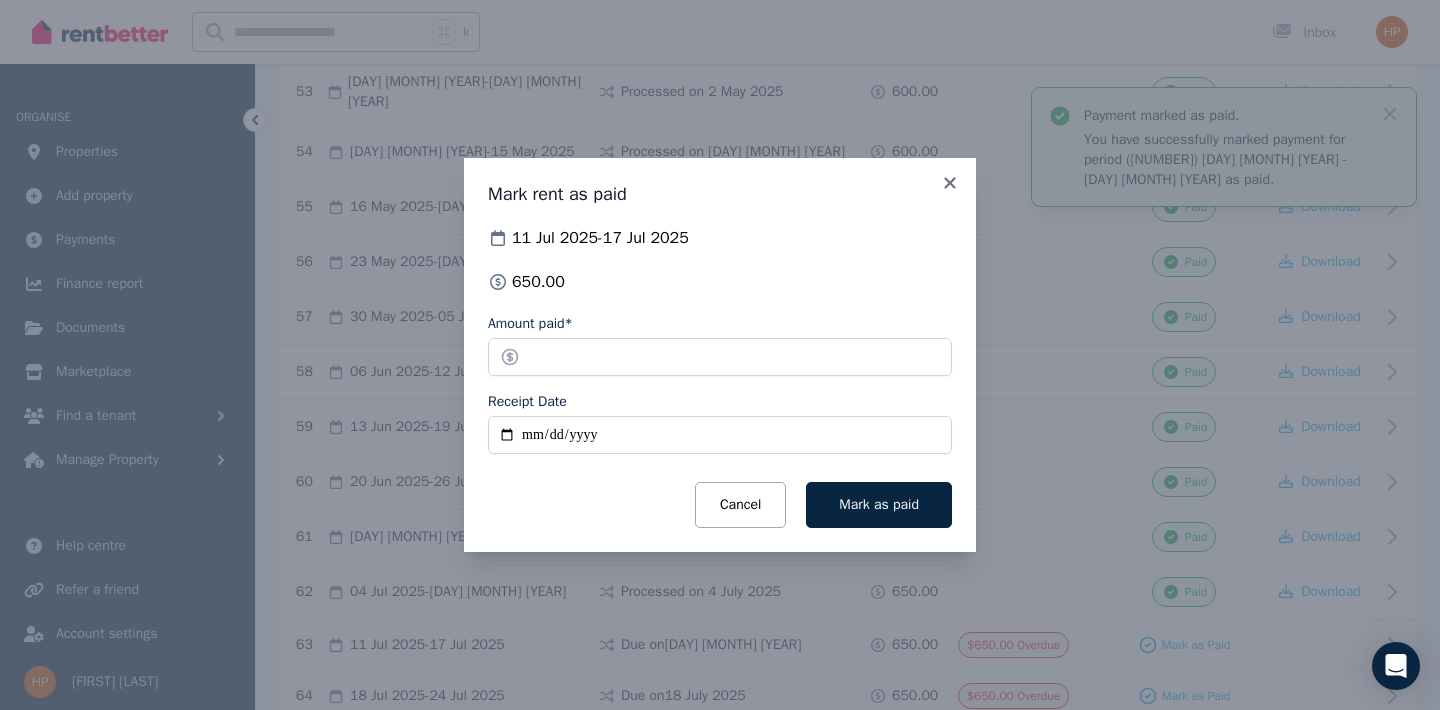click on "Receipt Date" at bounding box center [720, 435] 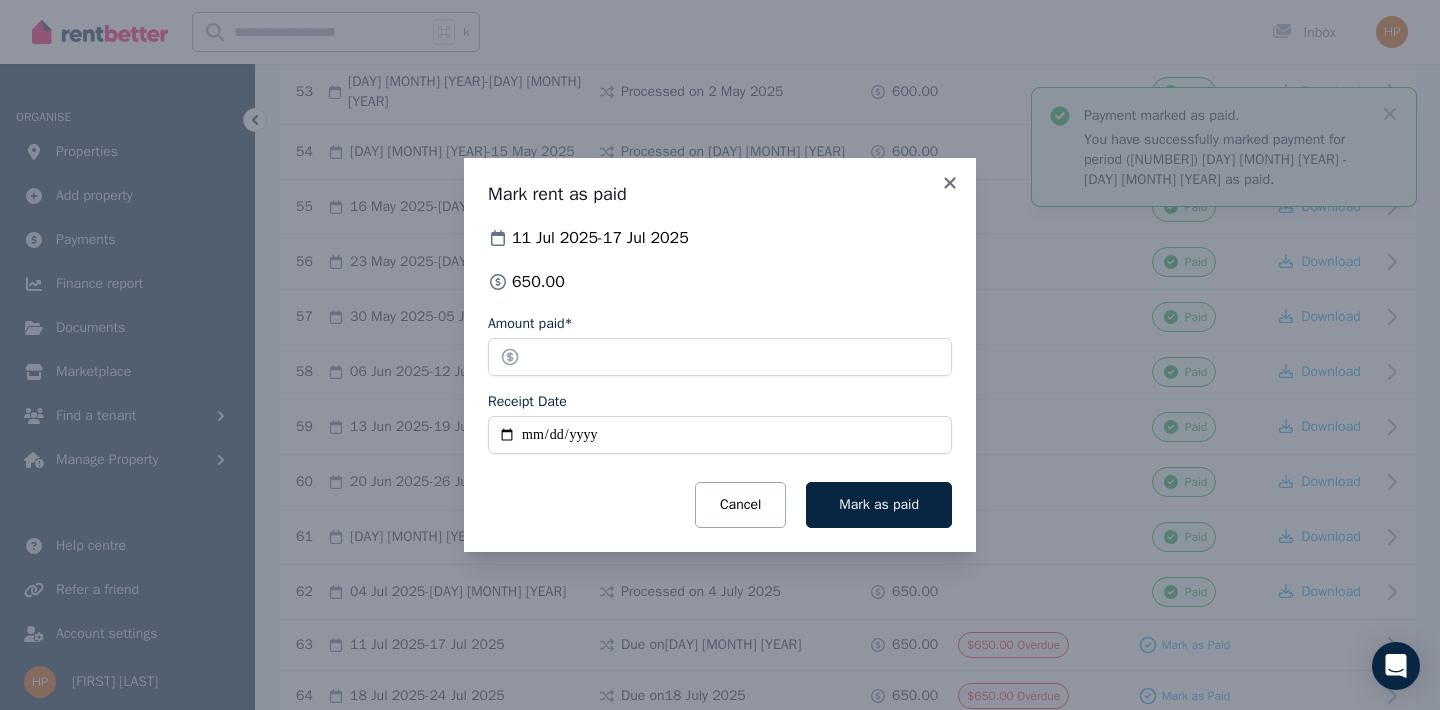 type on "**********" 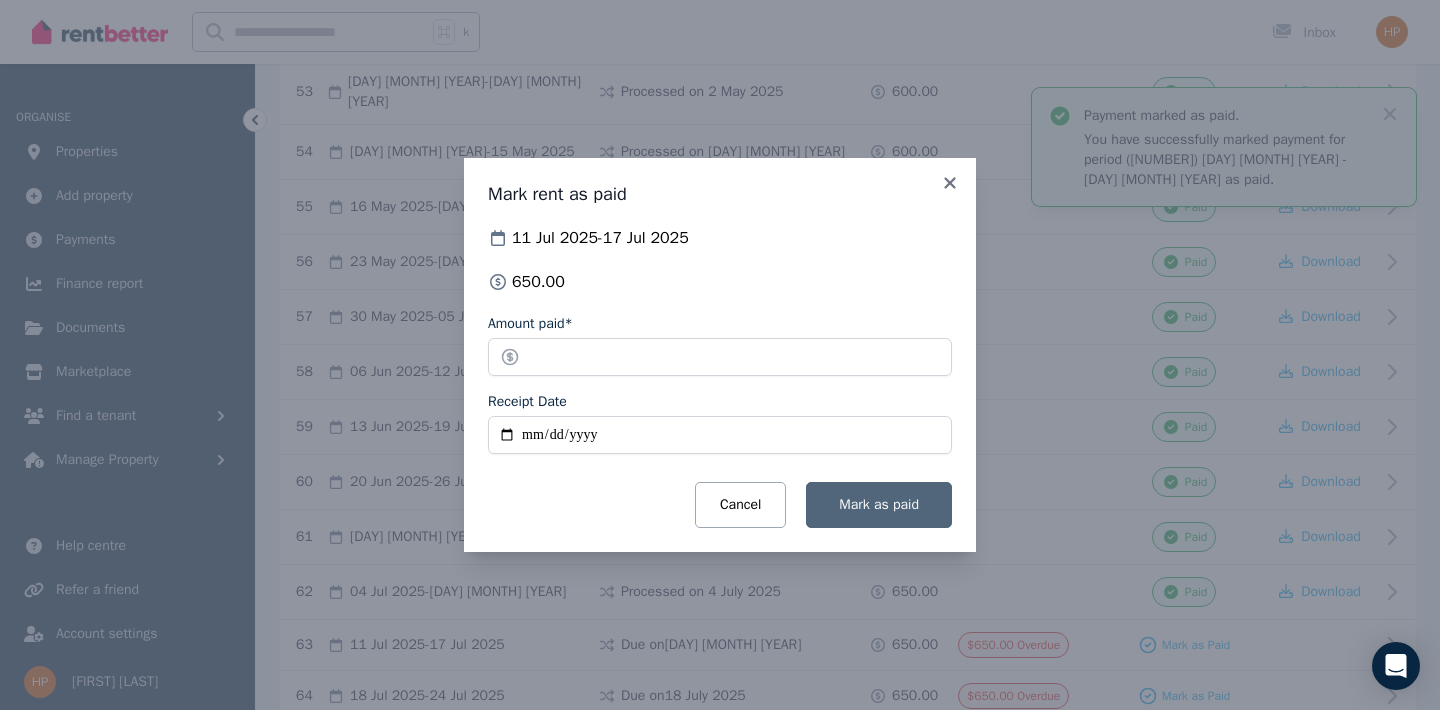 click on "Mark as paid" at bounding box center [879, 504] 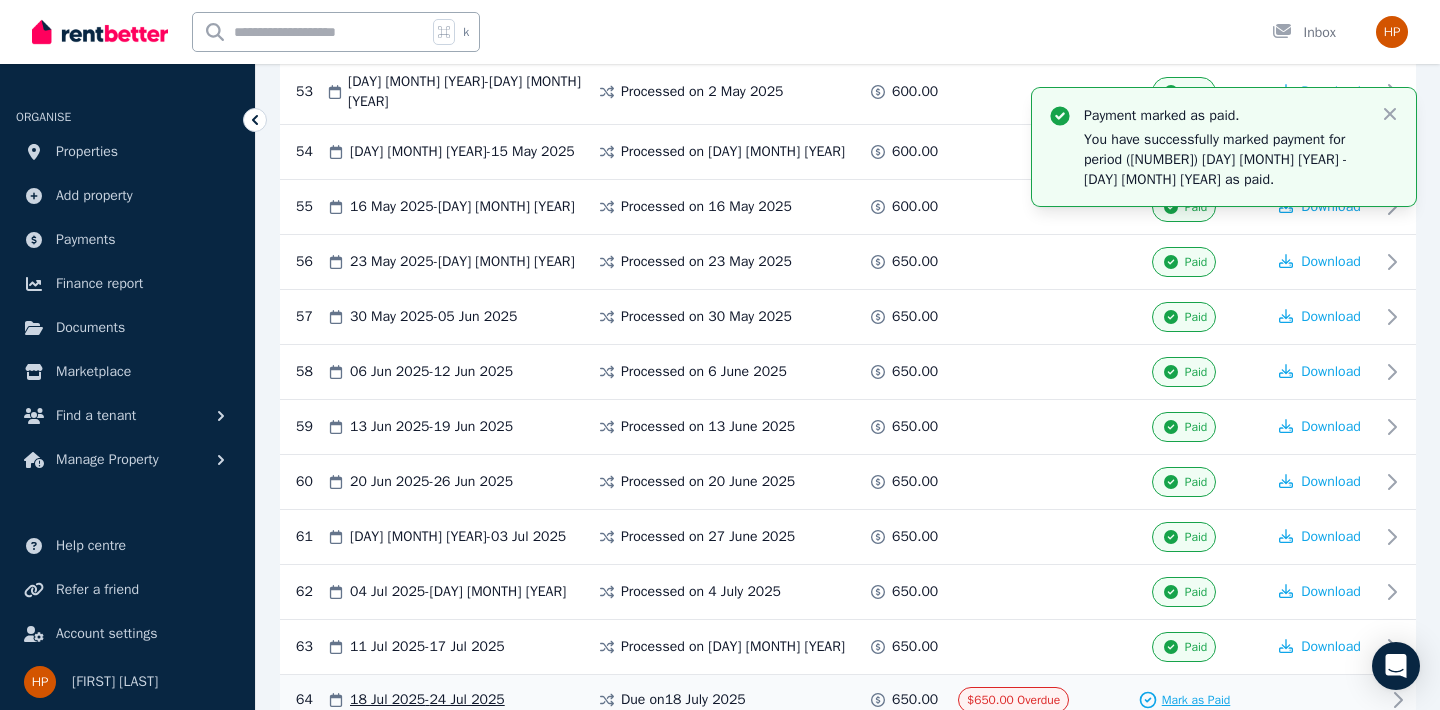 click on "Mark as Paid" at bounding box center [1196, 700] 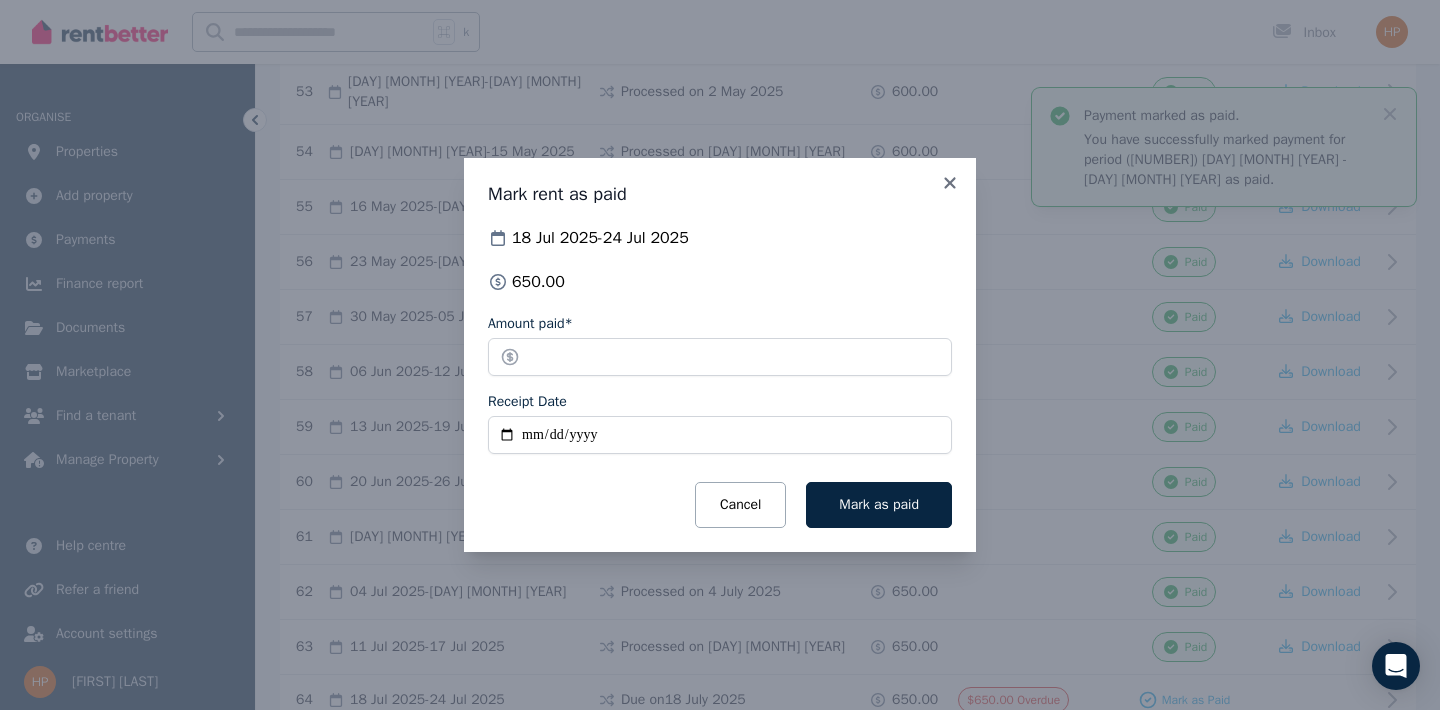 click on "Receipt Date" at bounding box center [720, 435] 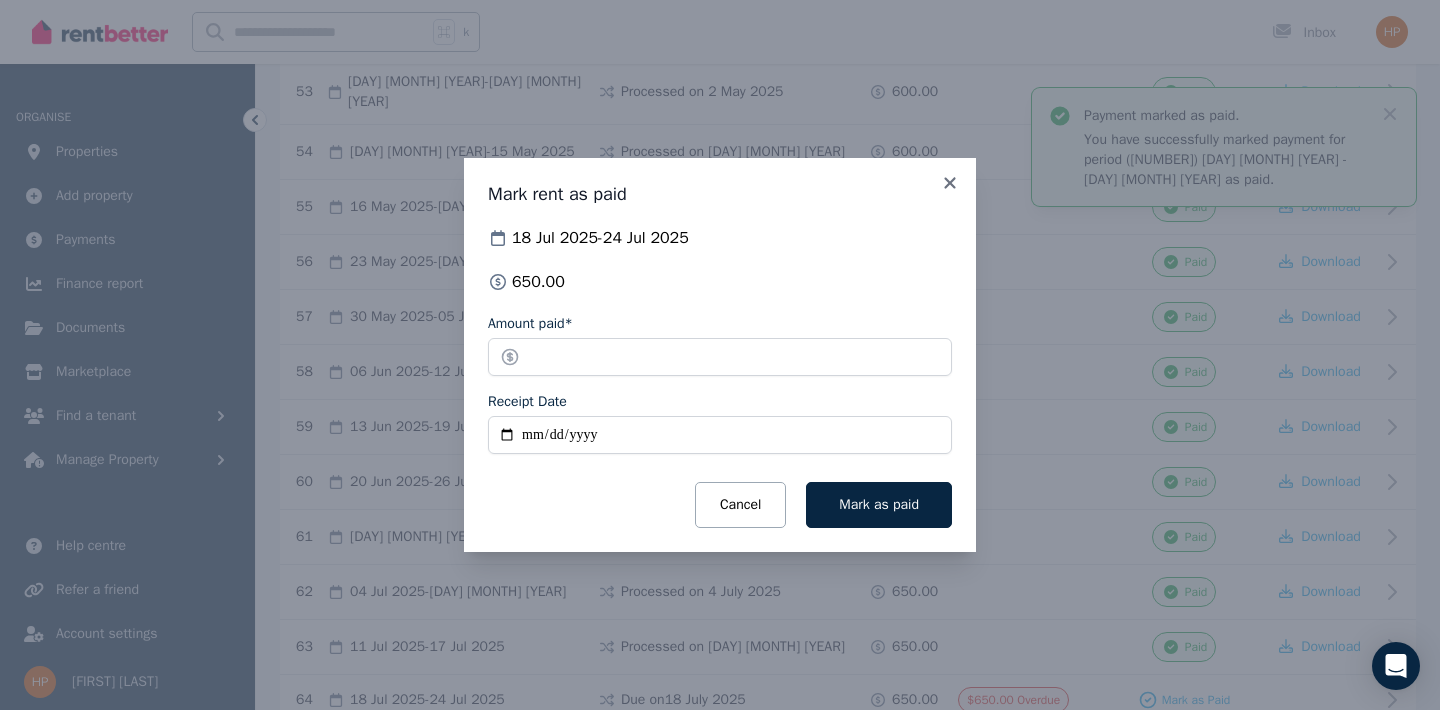 type on "**********" 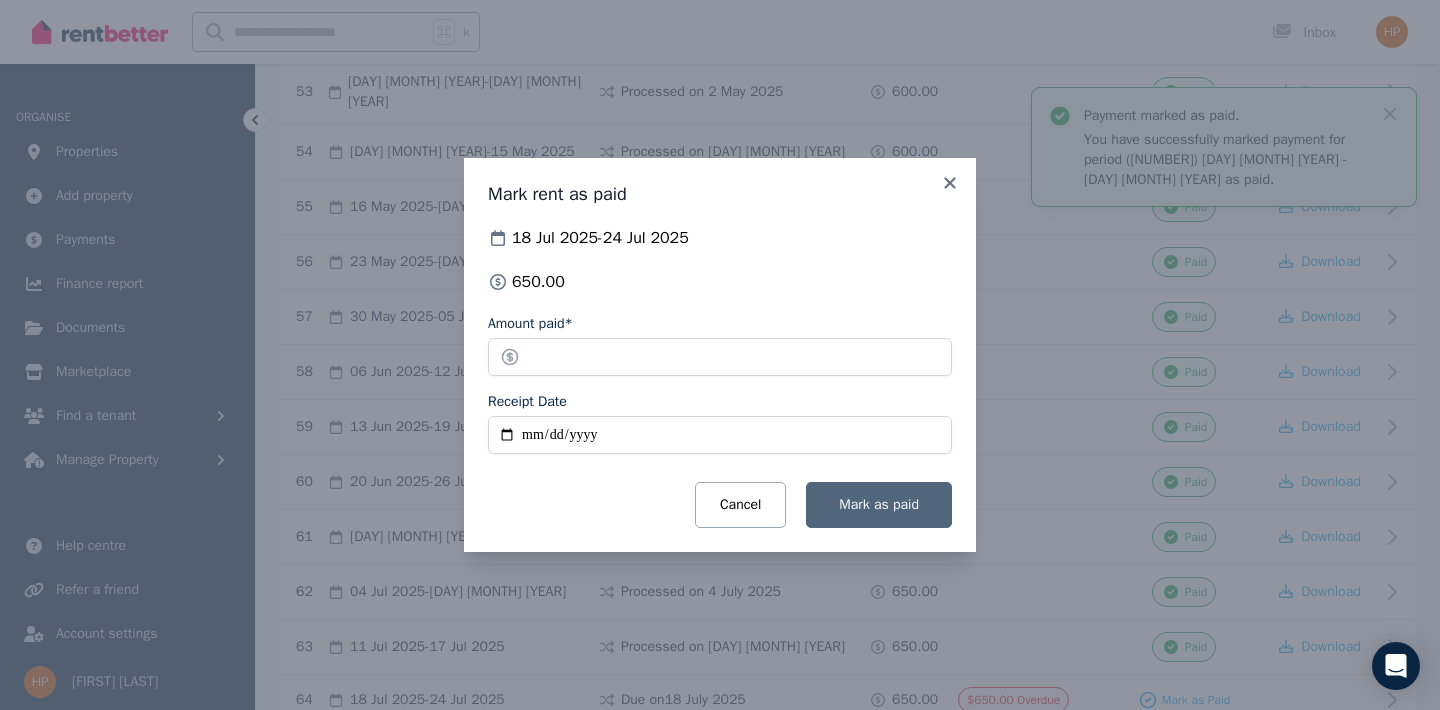 click on "Mark as paid" at bounding box center [879, 505] 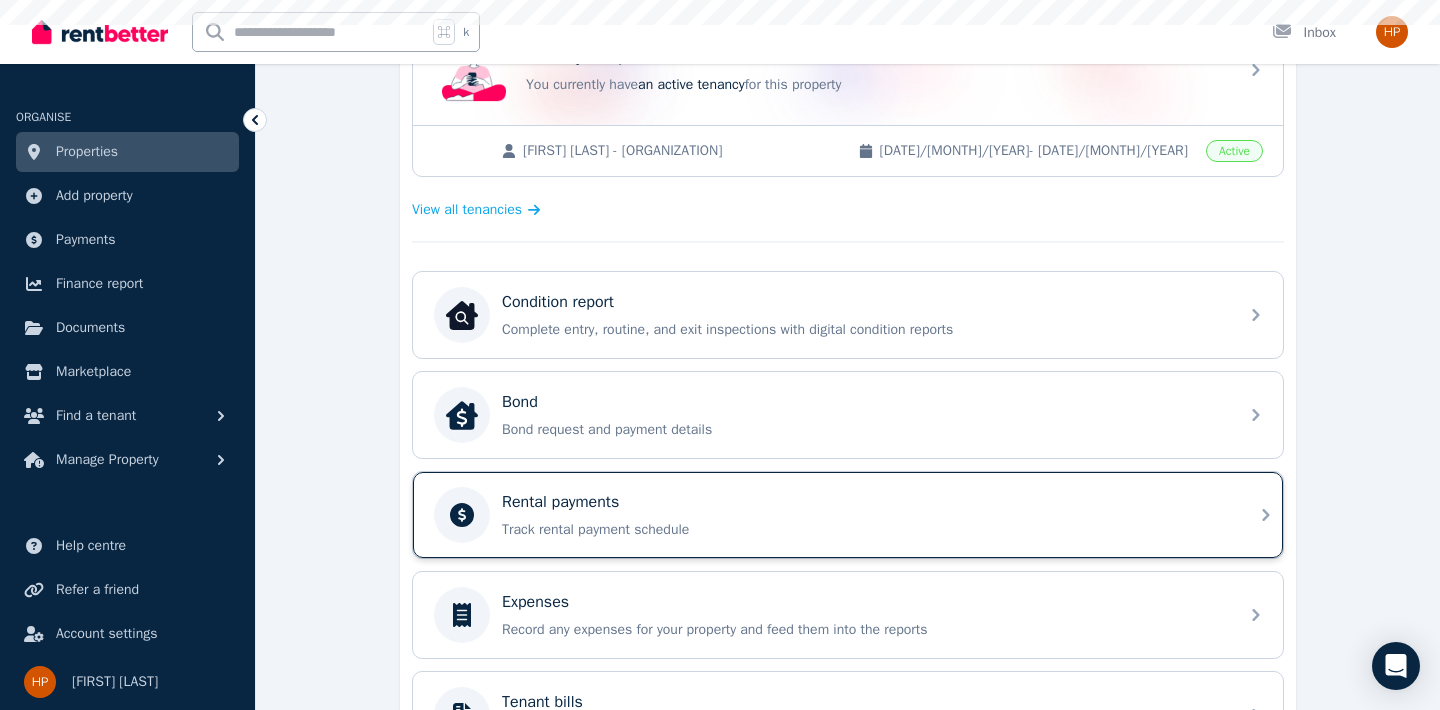 scroll, scrollTop: 525, scrollLeft: 0, axis: vertical 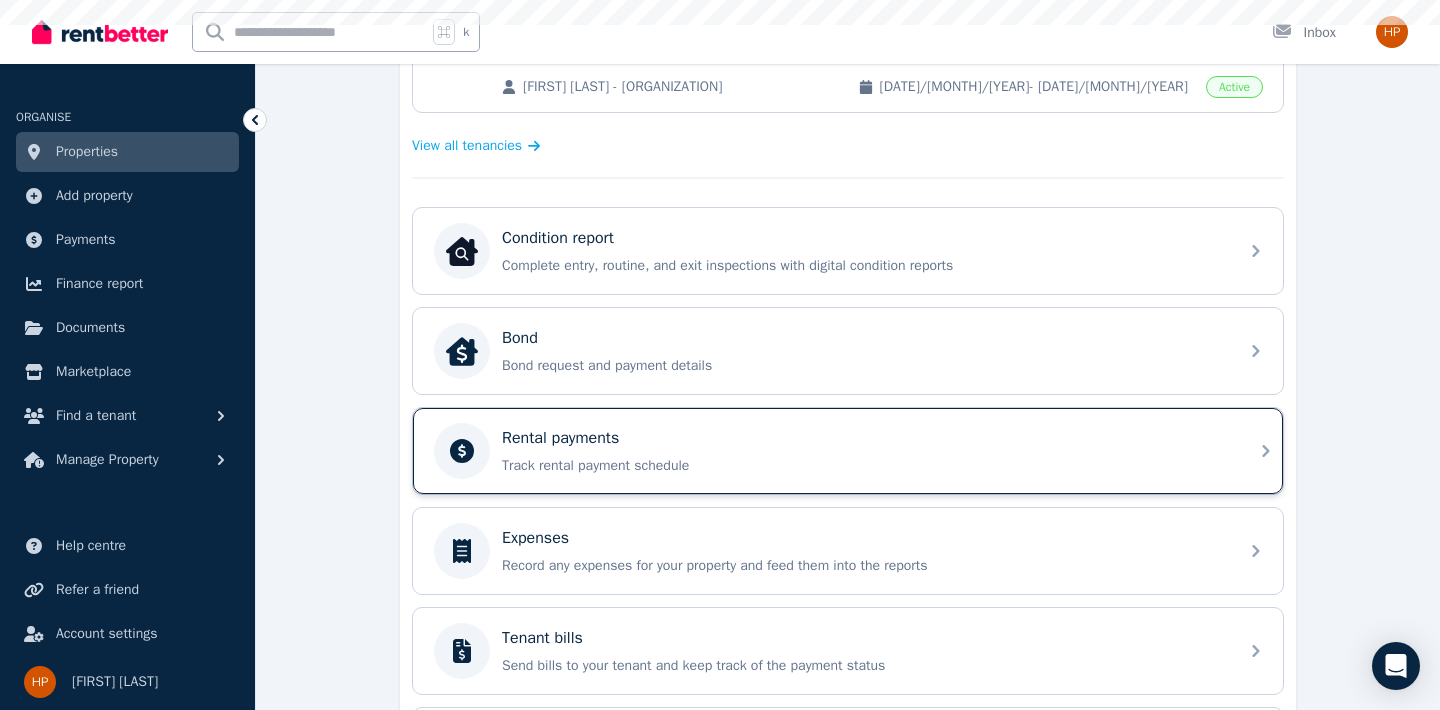 click on "Track rental payment schedule" at bounding box center [864, 466] 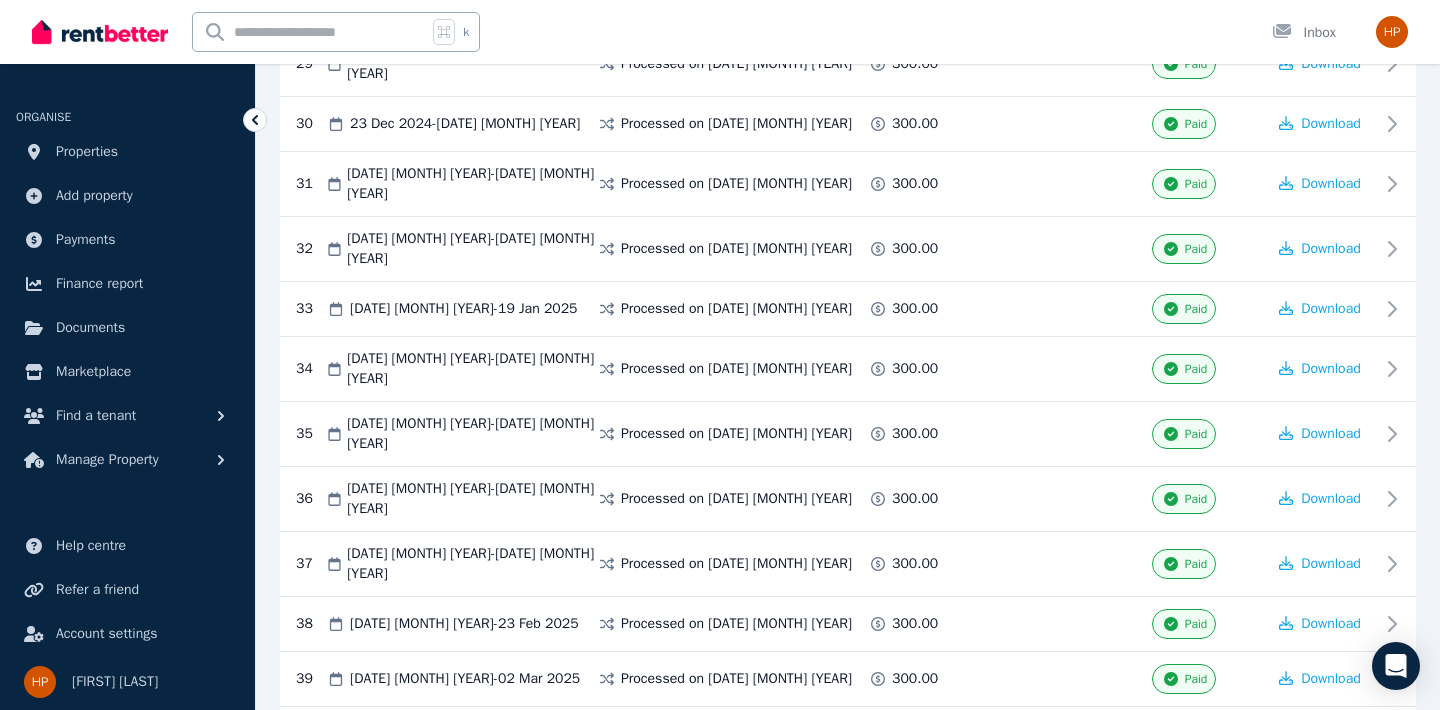 scroll, scrollTop: 2289, scrollLeft: 0, axis: vertical 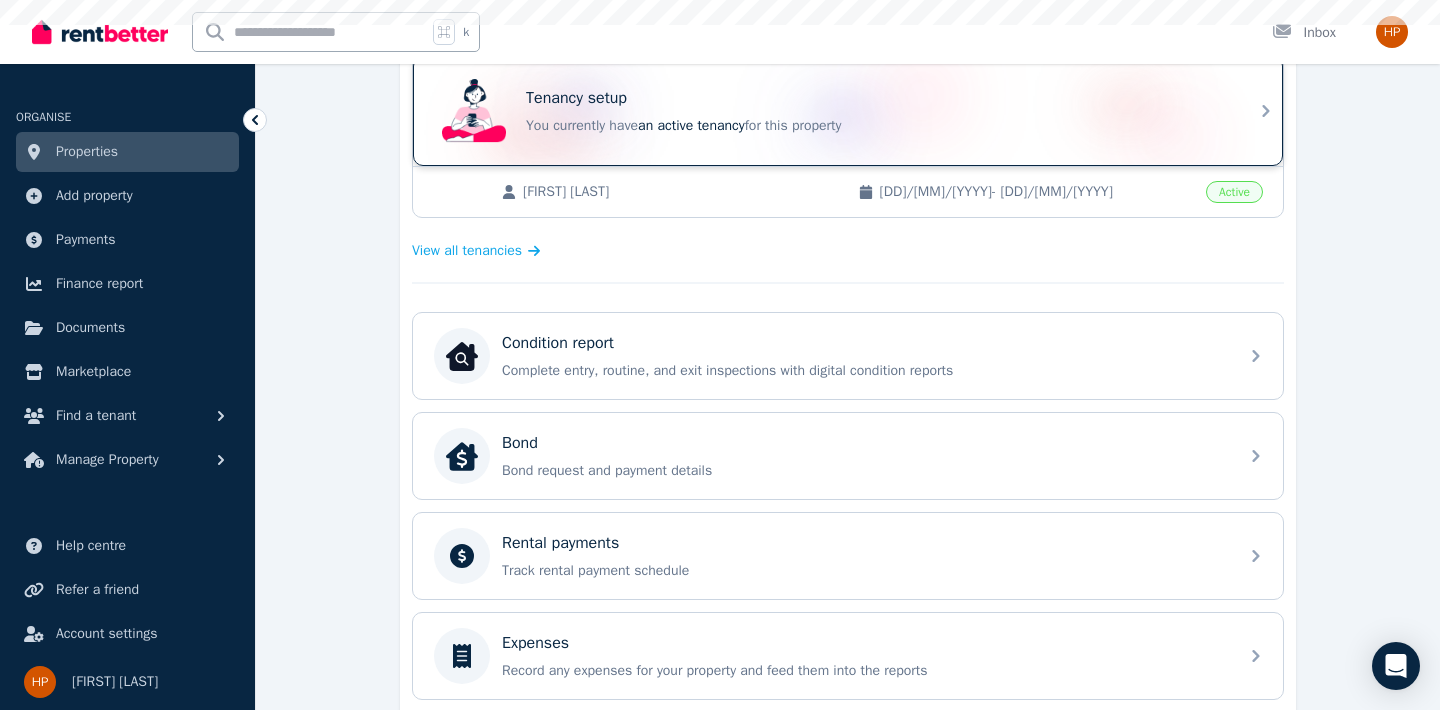 click on "Rental payments Track rental payment schedule" at bounding box center [848, 556] 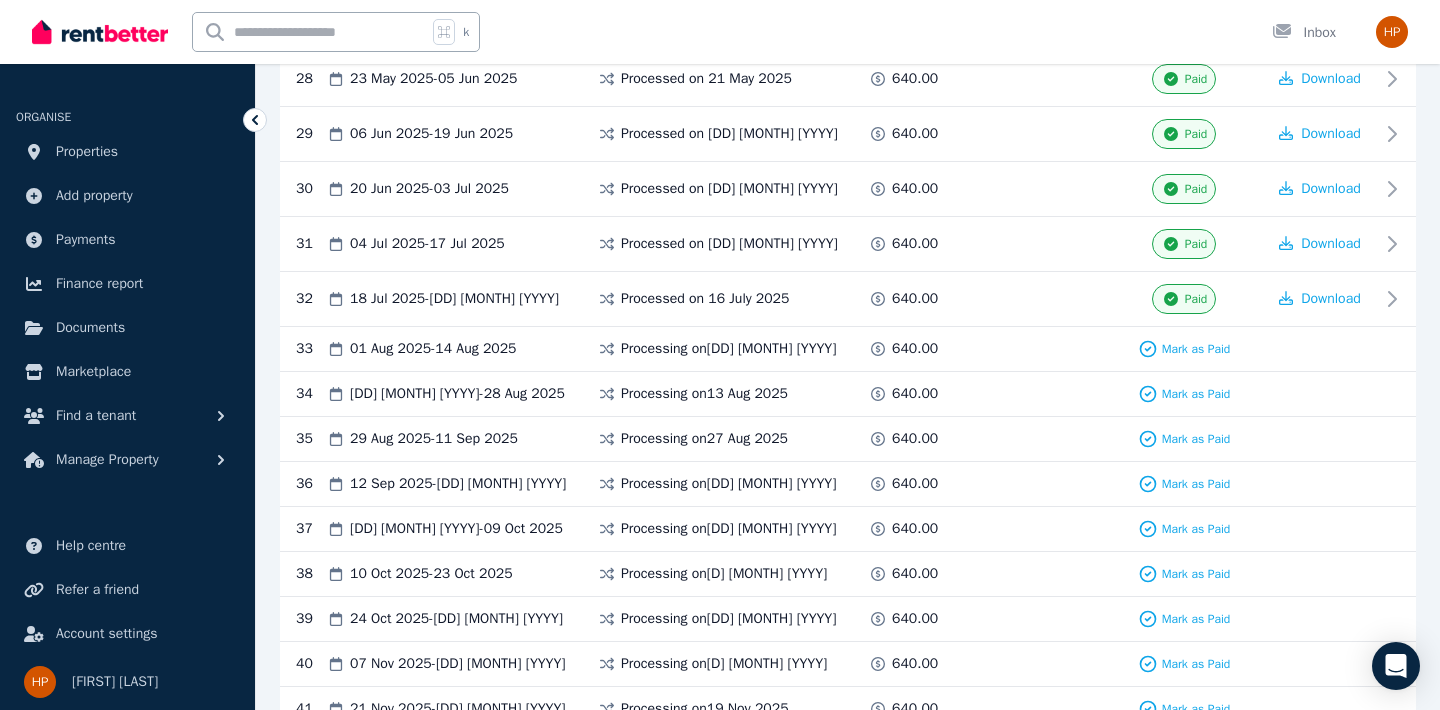 scroll, scrollTop: 2012, scrollLeft: 0, axis: vertical 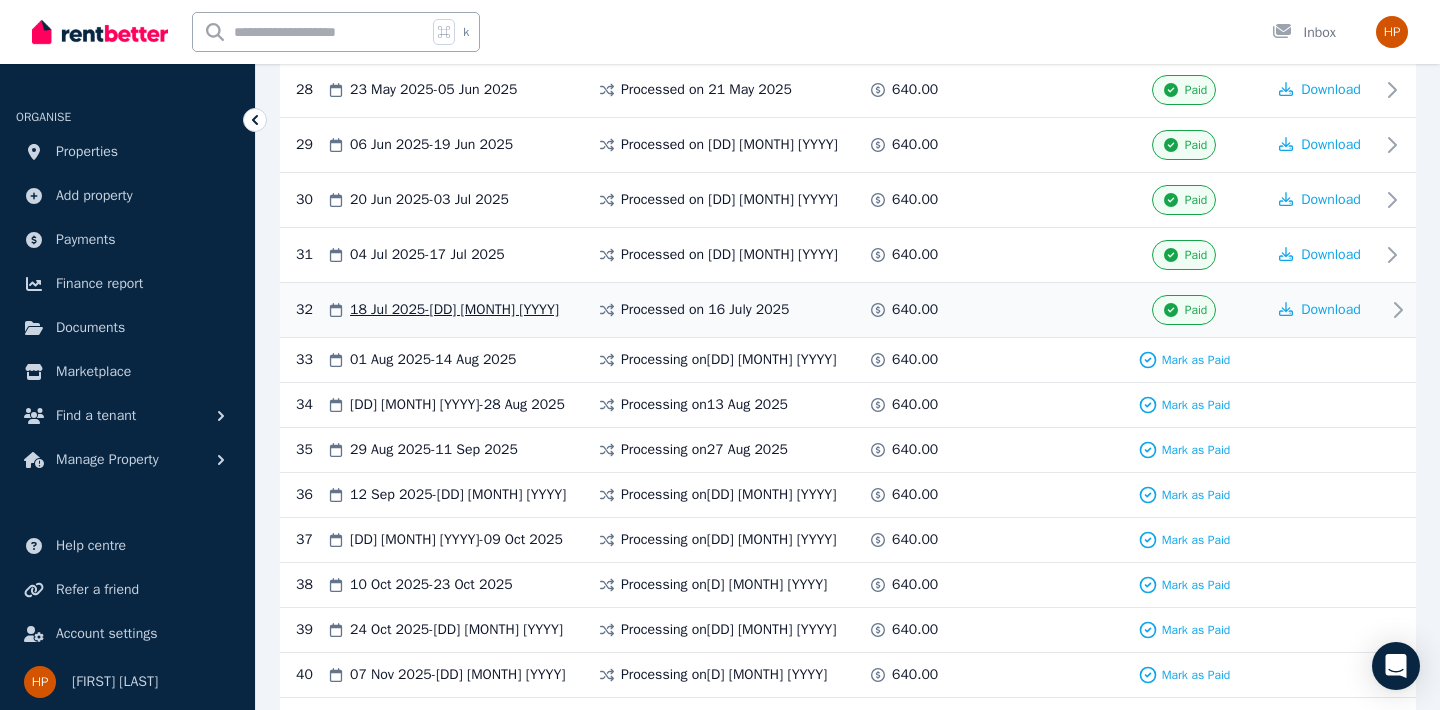 click 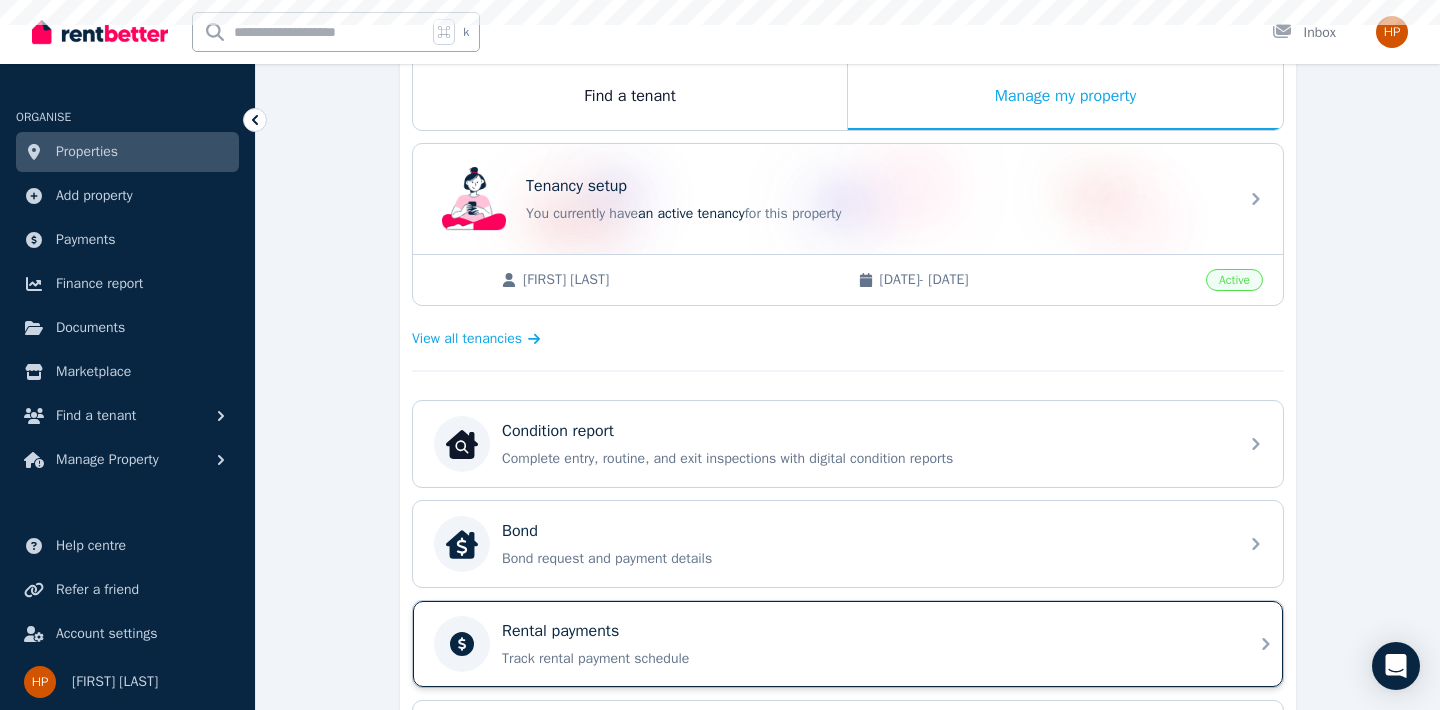 scroll, scrollTop: 427, scrollLeft: 0, axis: vertical 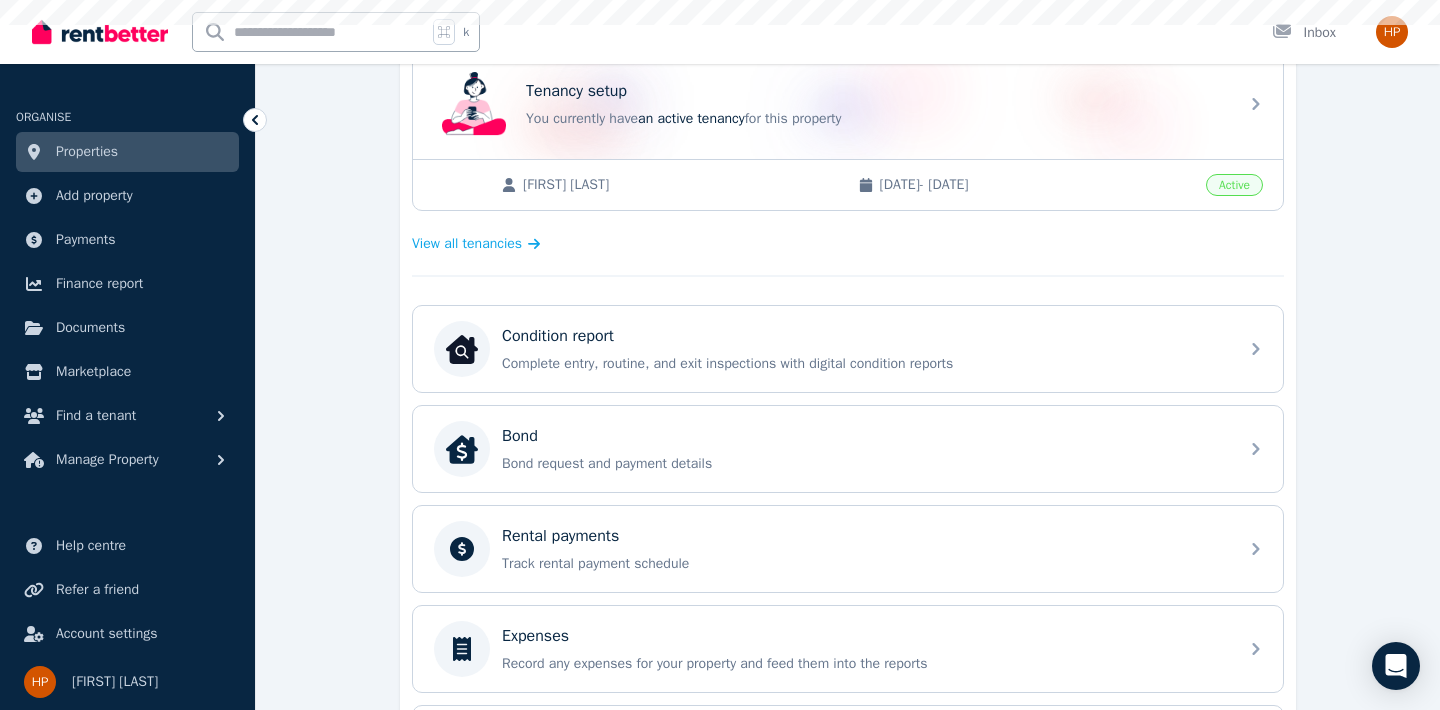click on "Rental payments" at bounding box center [560, 536] 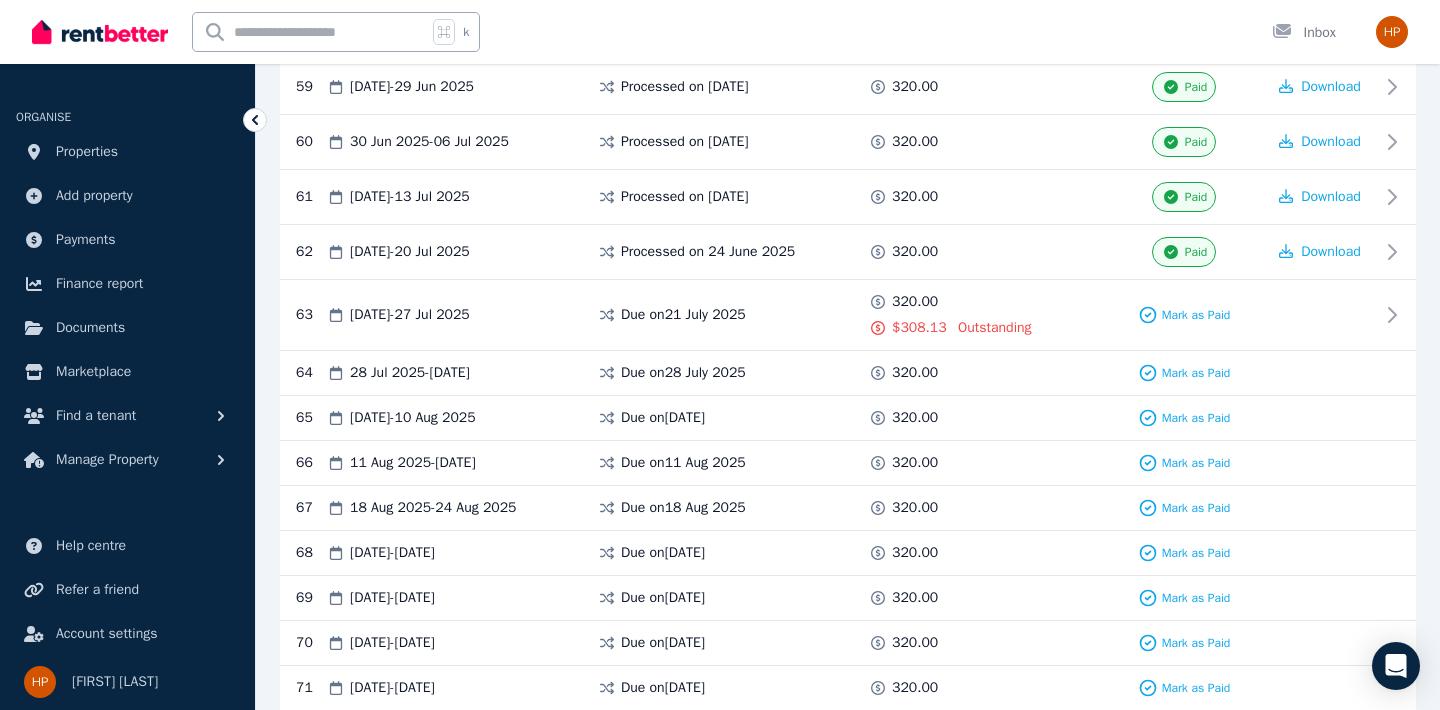 scroll, scrollTop: 3616, scrollLeft: 0, axis: vertical 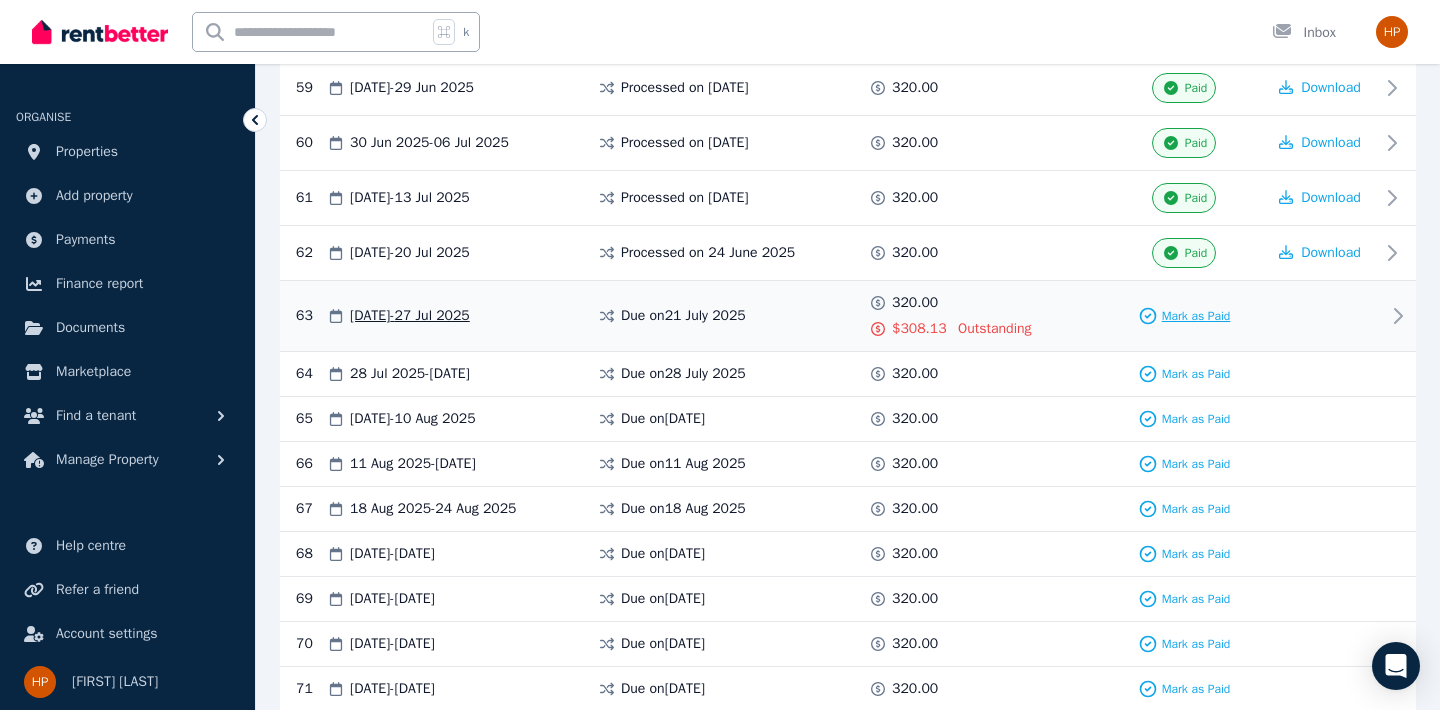 click on "Mark as Paid" at bounding box center [1196, 316] 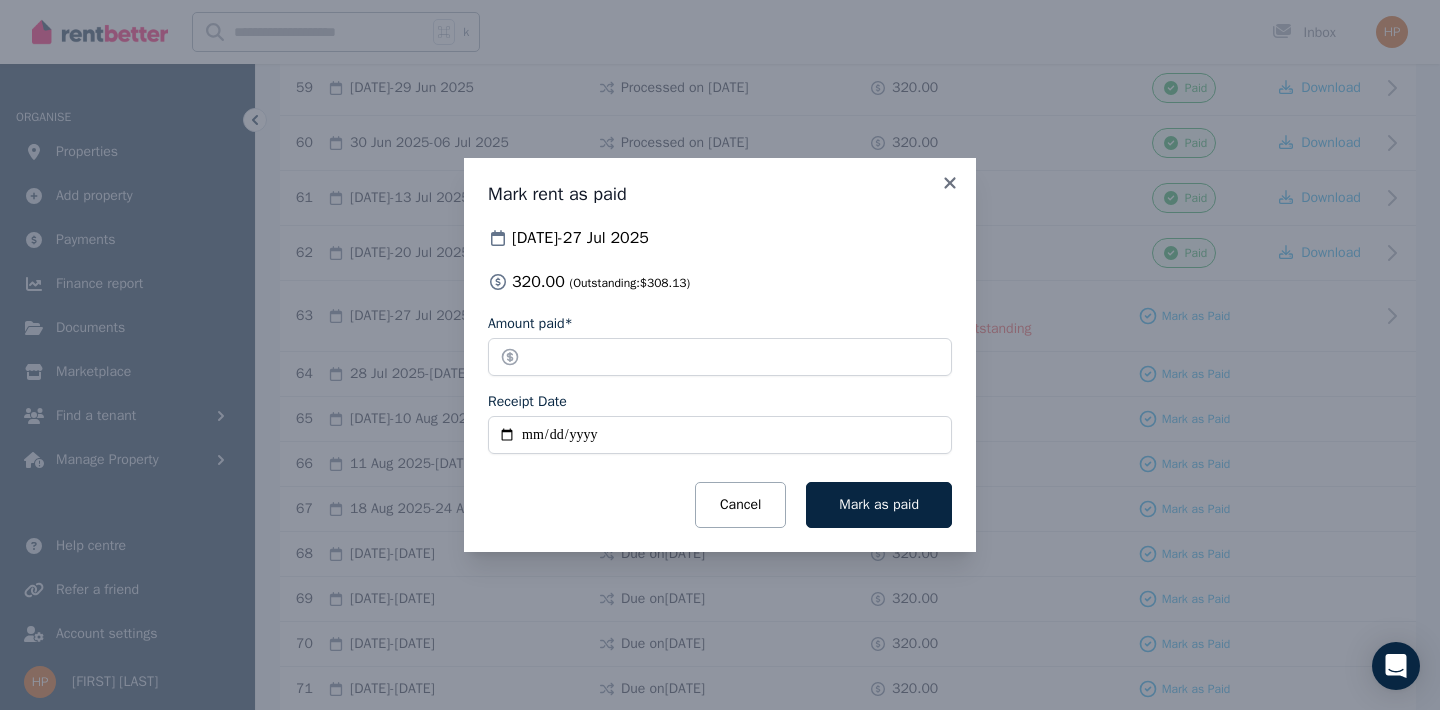 click on "Receipt Date" at bounding box center [720, 435] 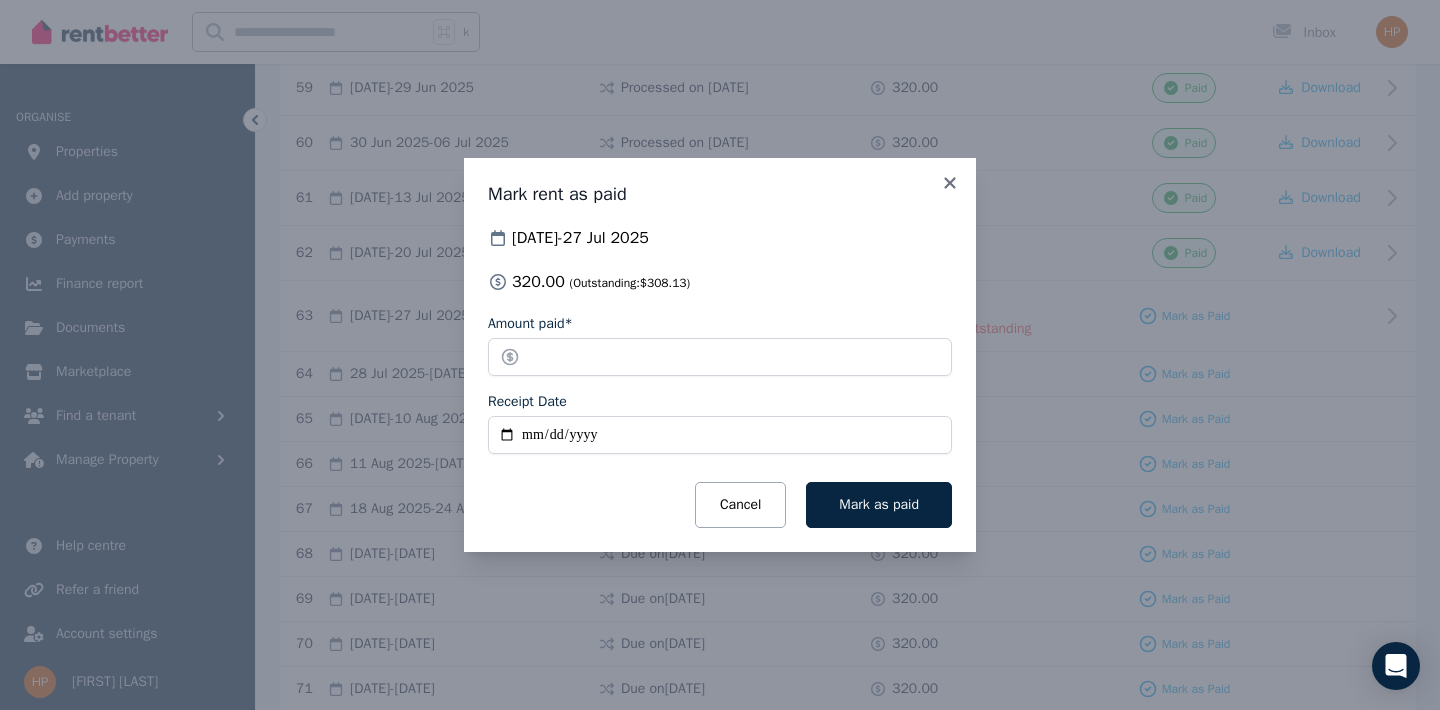 type on "**********" 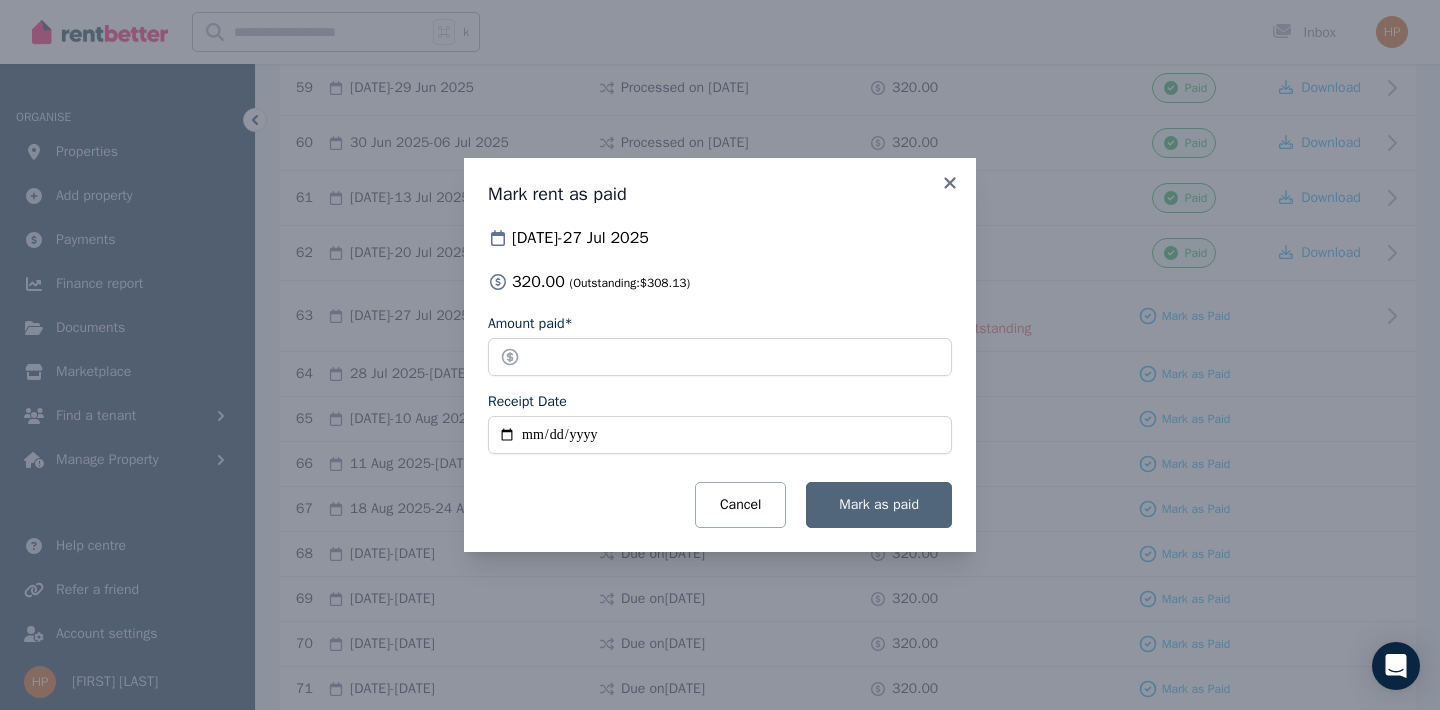 click on "Mark as paid" at bounding box center [879, 504] 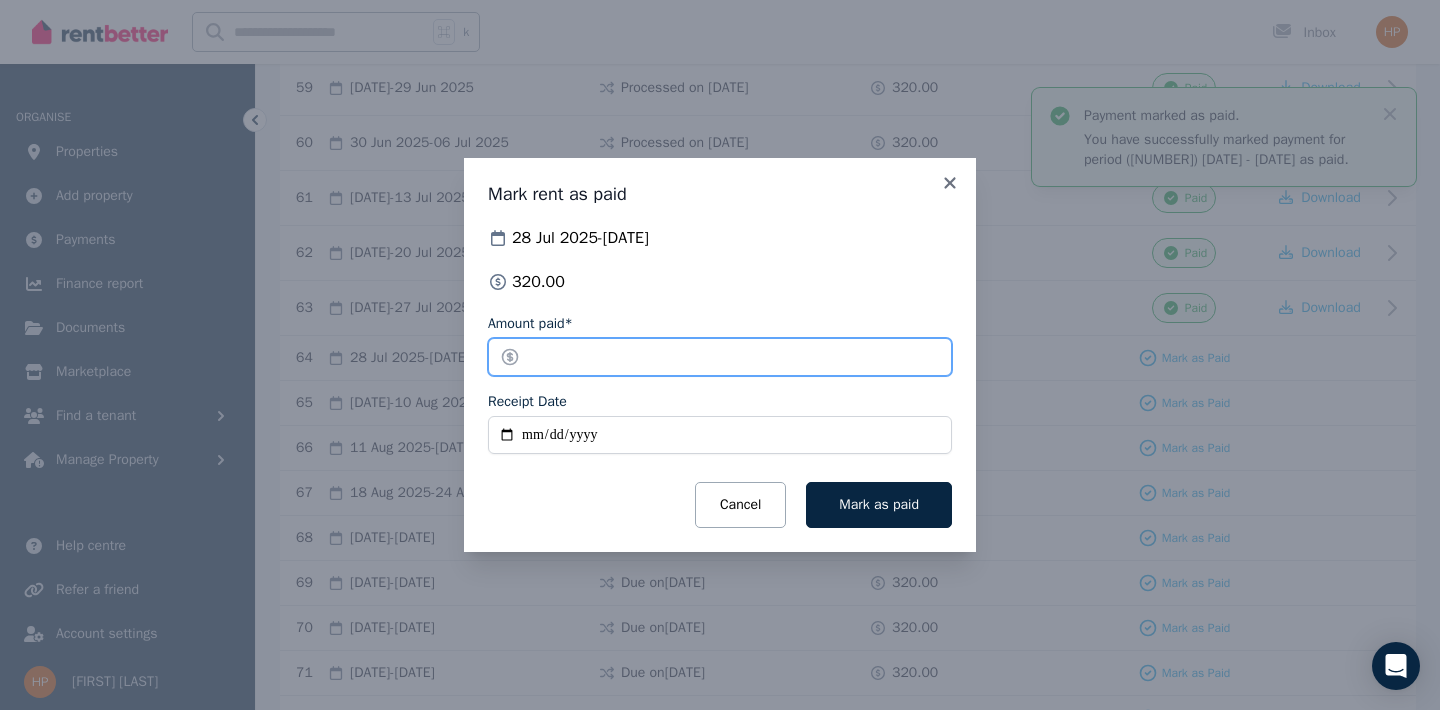 click on "******" at bounding box center (720, 357) 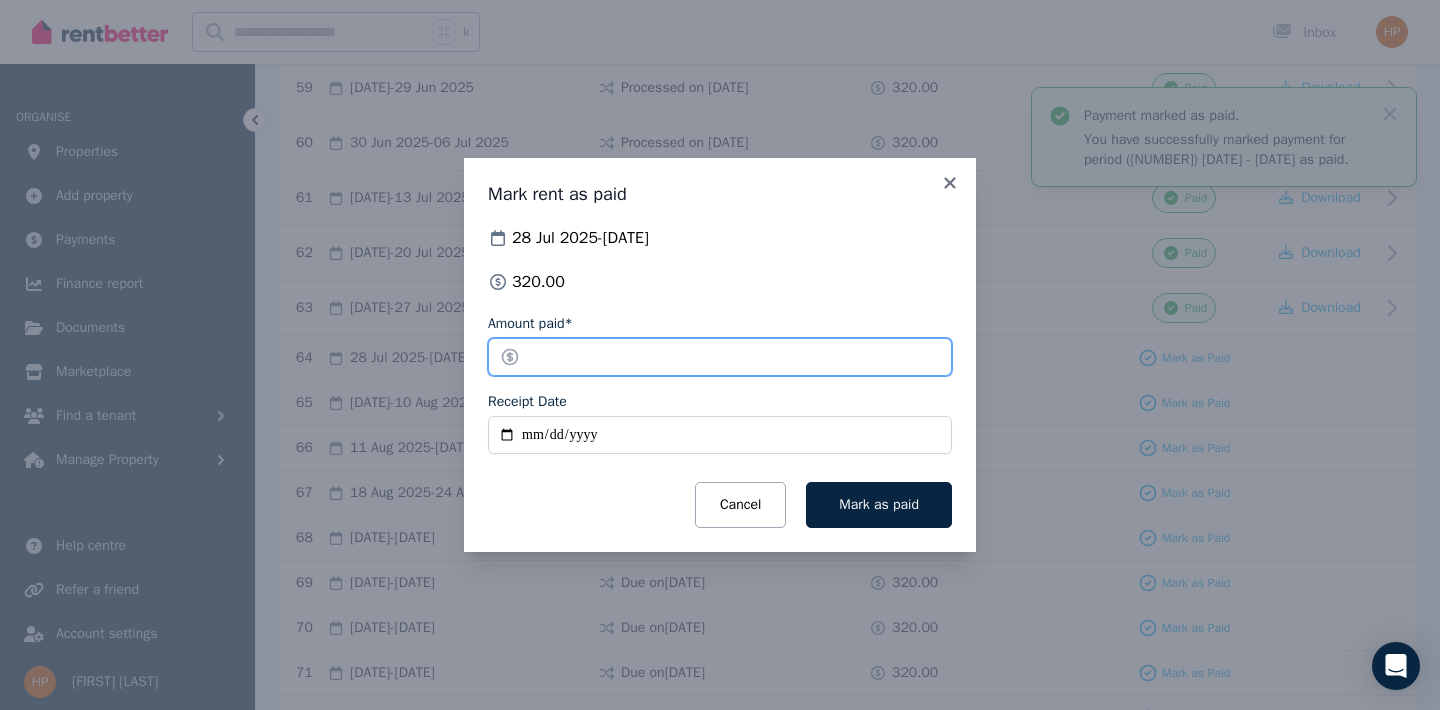 type on "*****" 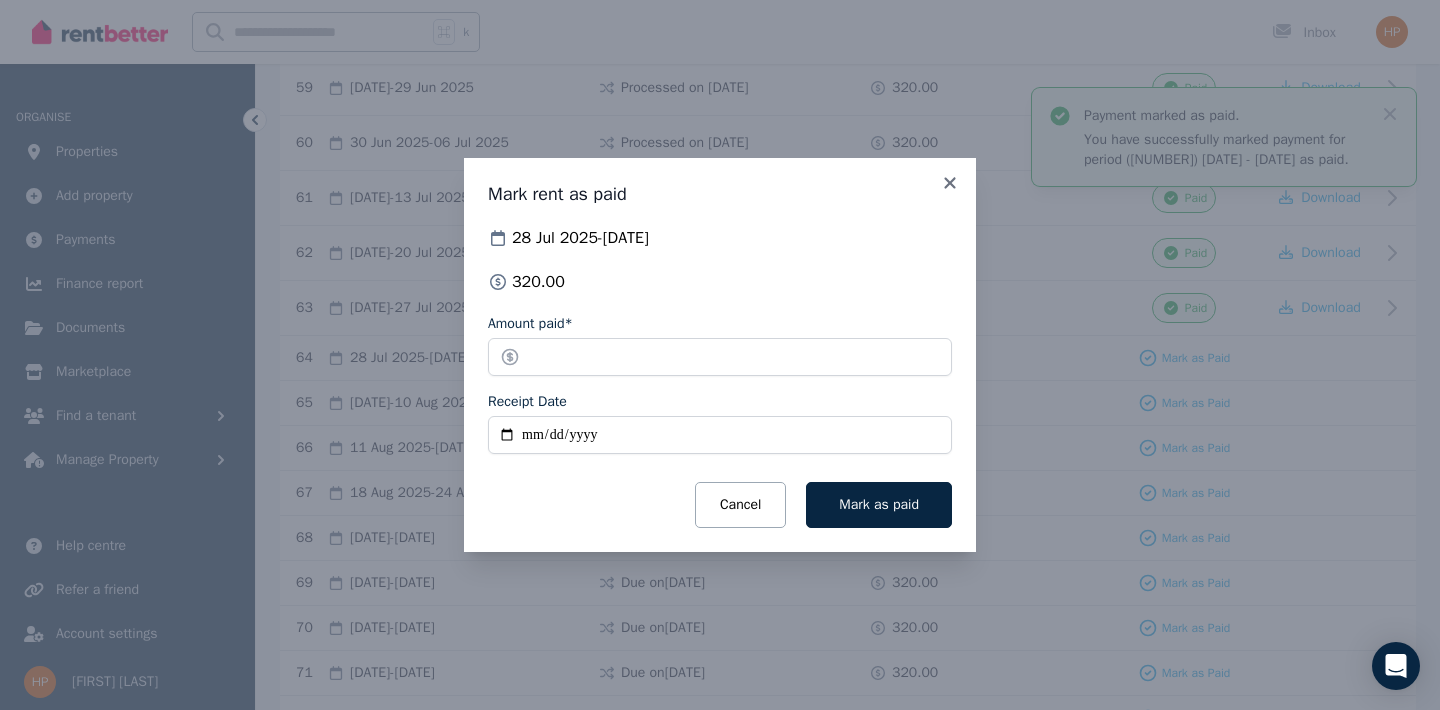 click on "Receipt Date" at bounding box center [720, 435] 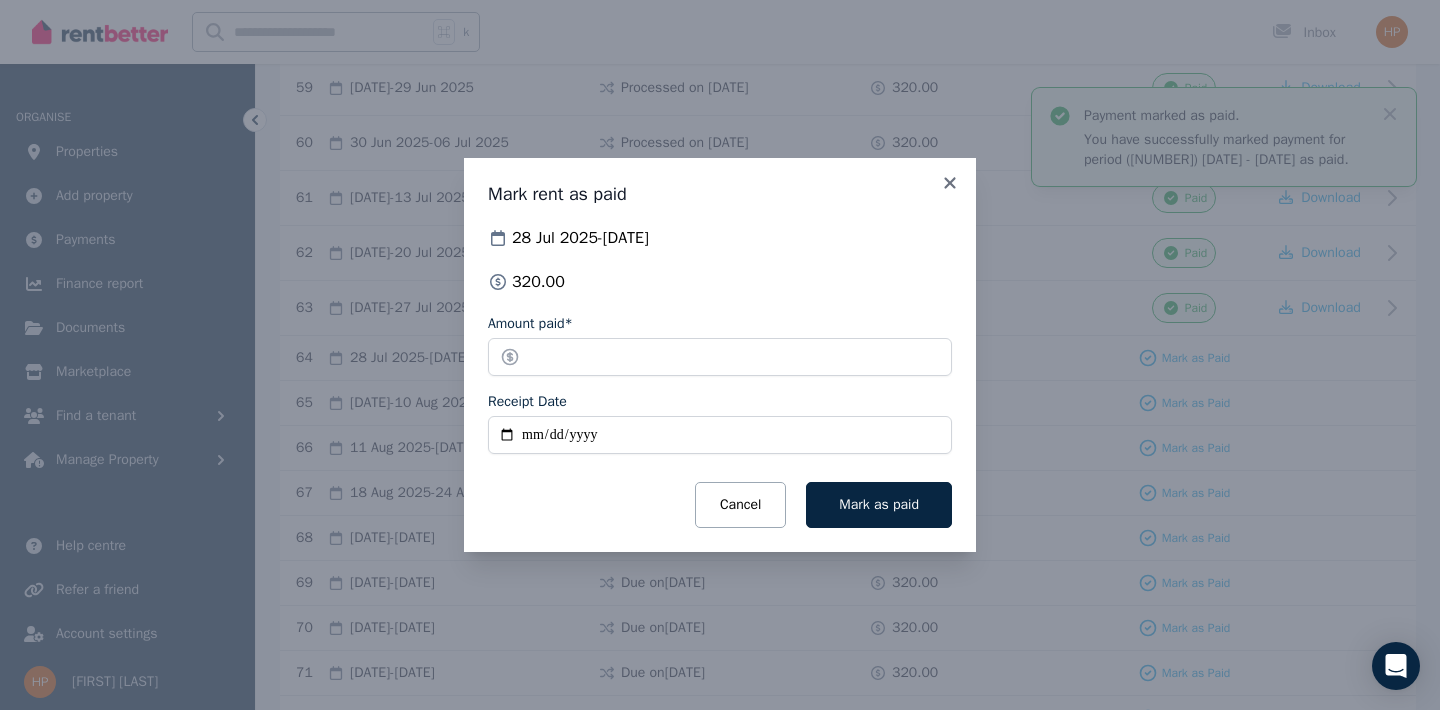 type on "**********" 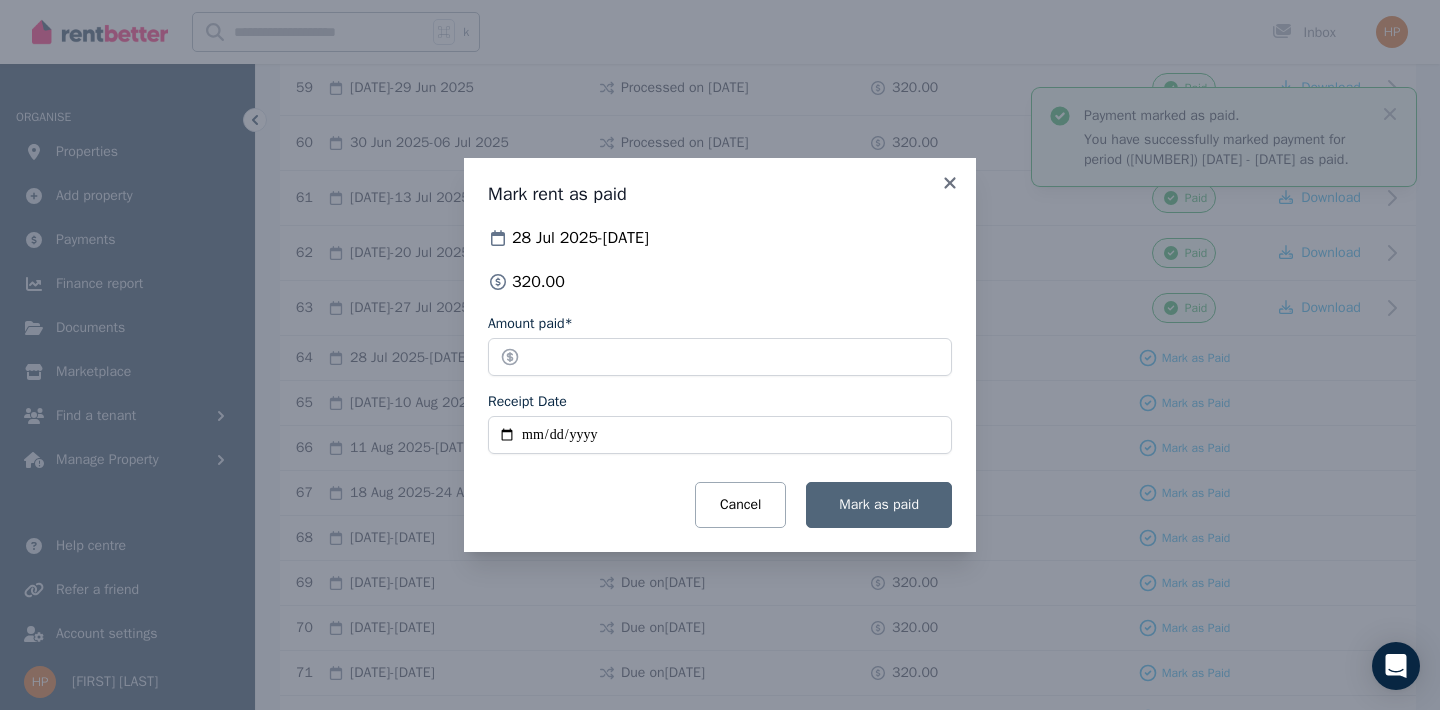click on "Mark as paid" at bounding box center [879, 505] 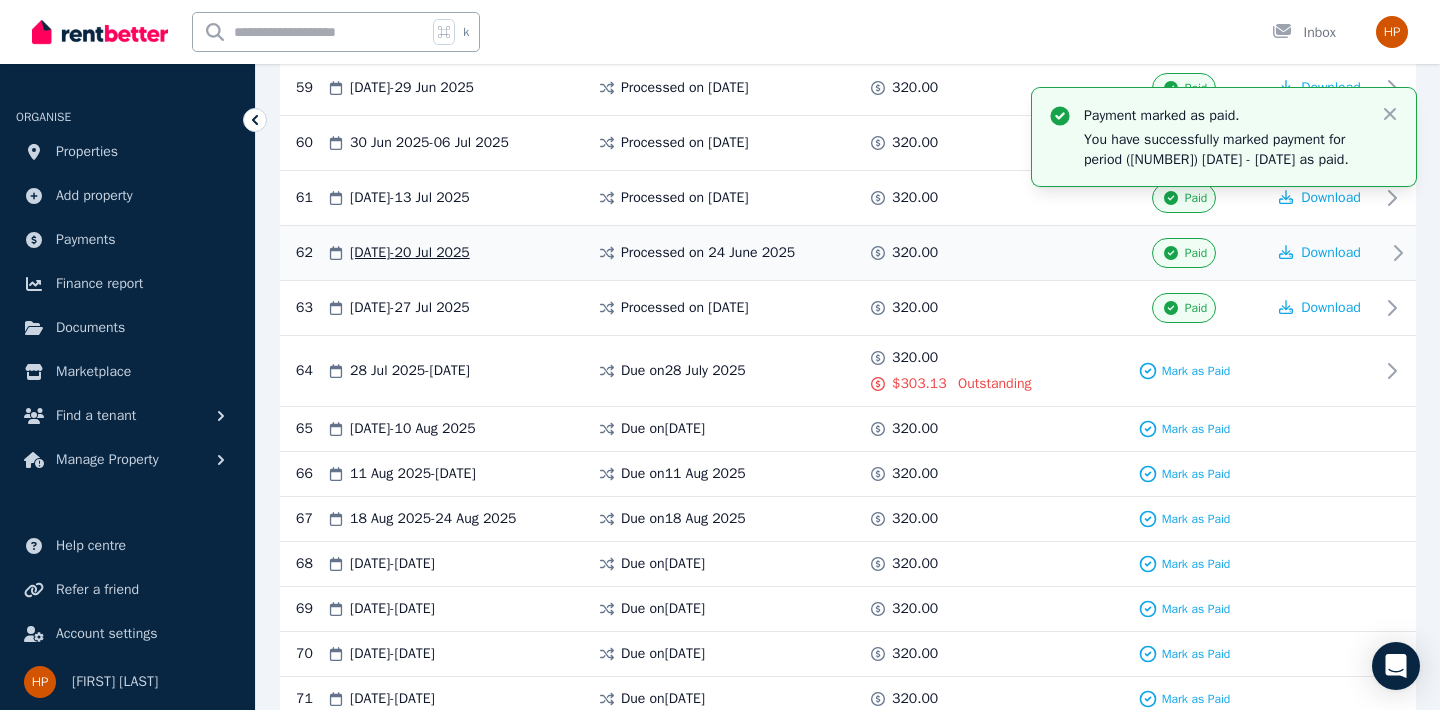 scroll, scrollTop: 3665, scrollLeft: 0, axis: vertical 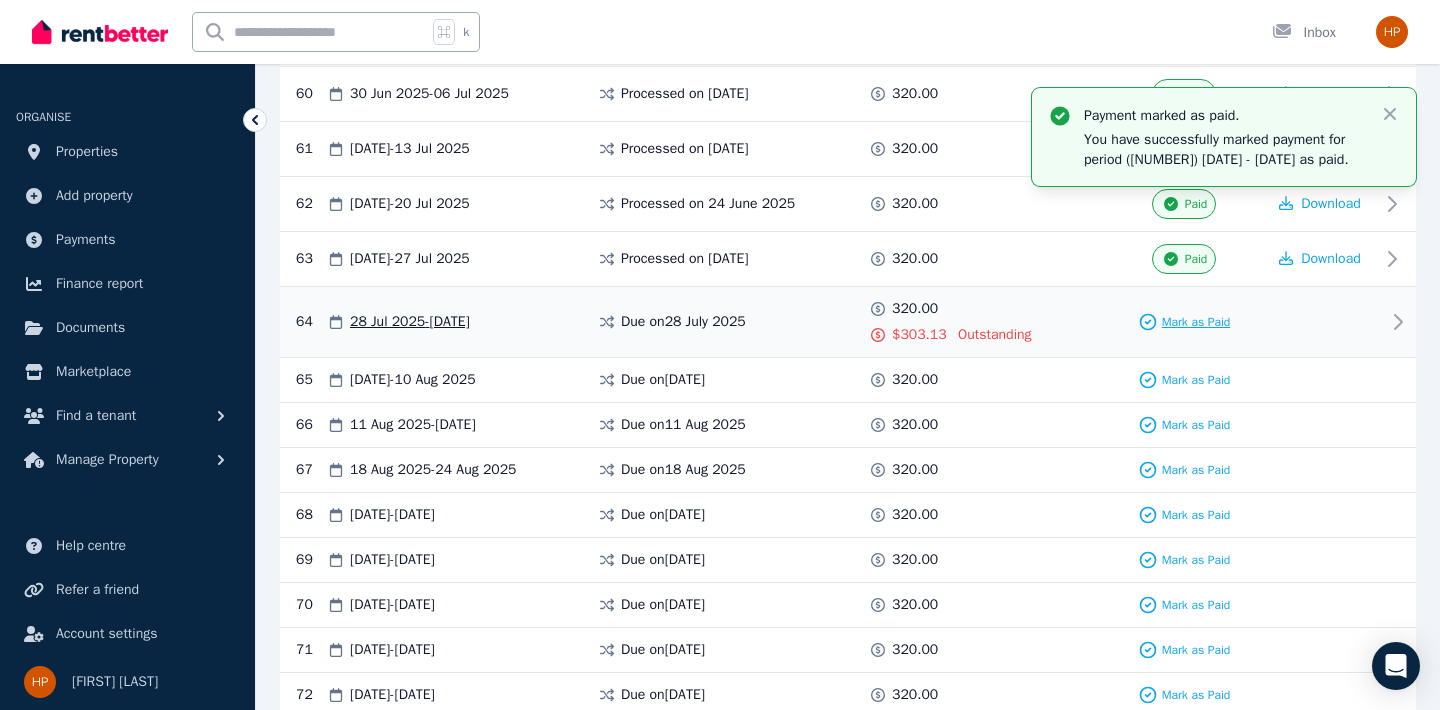 click on "Mark as Paid" at bounding box center [1196, 322] 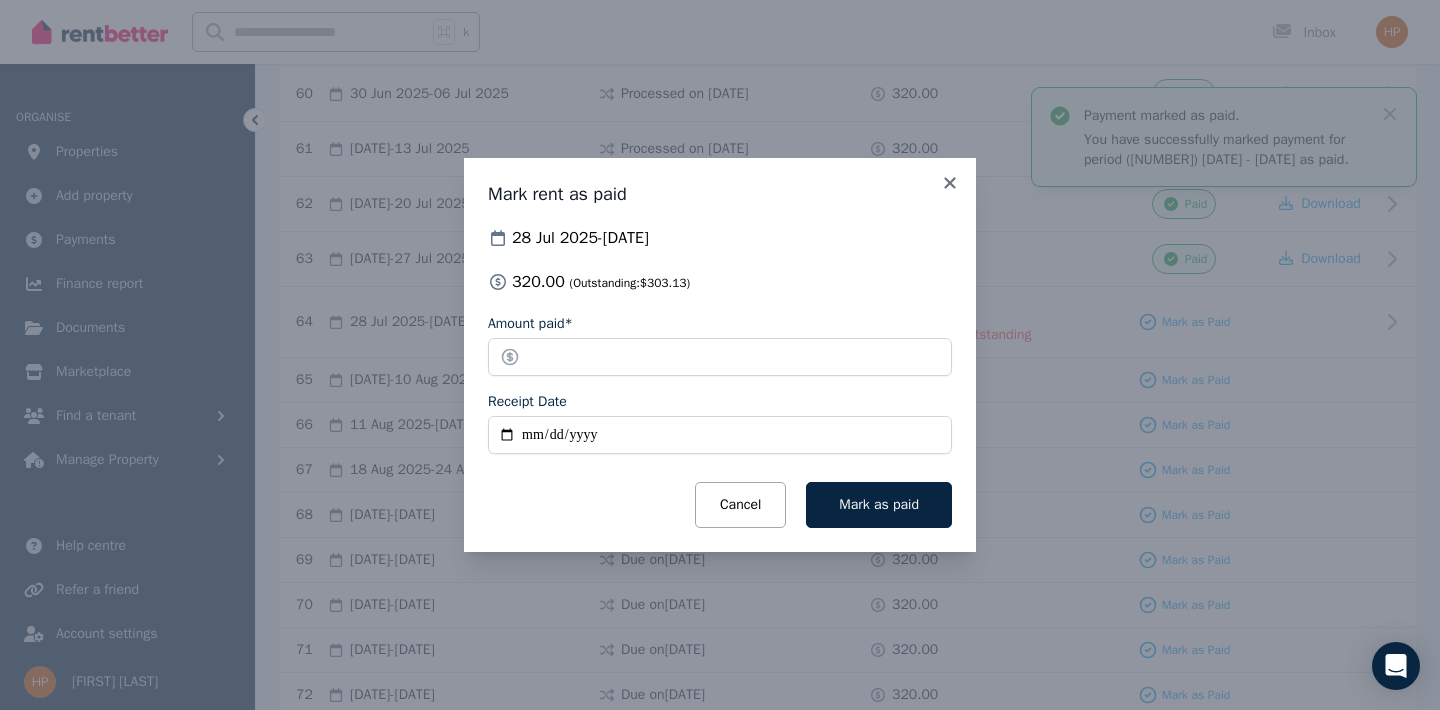 click on "Receipt Date" at bounding box center (720, 435) 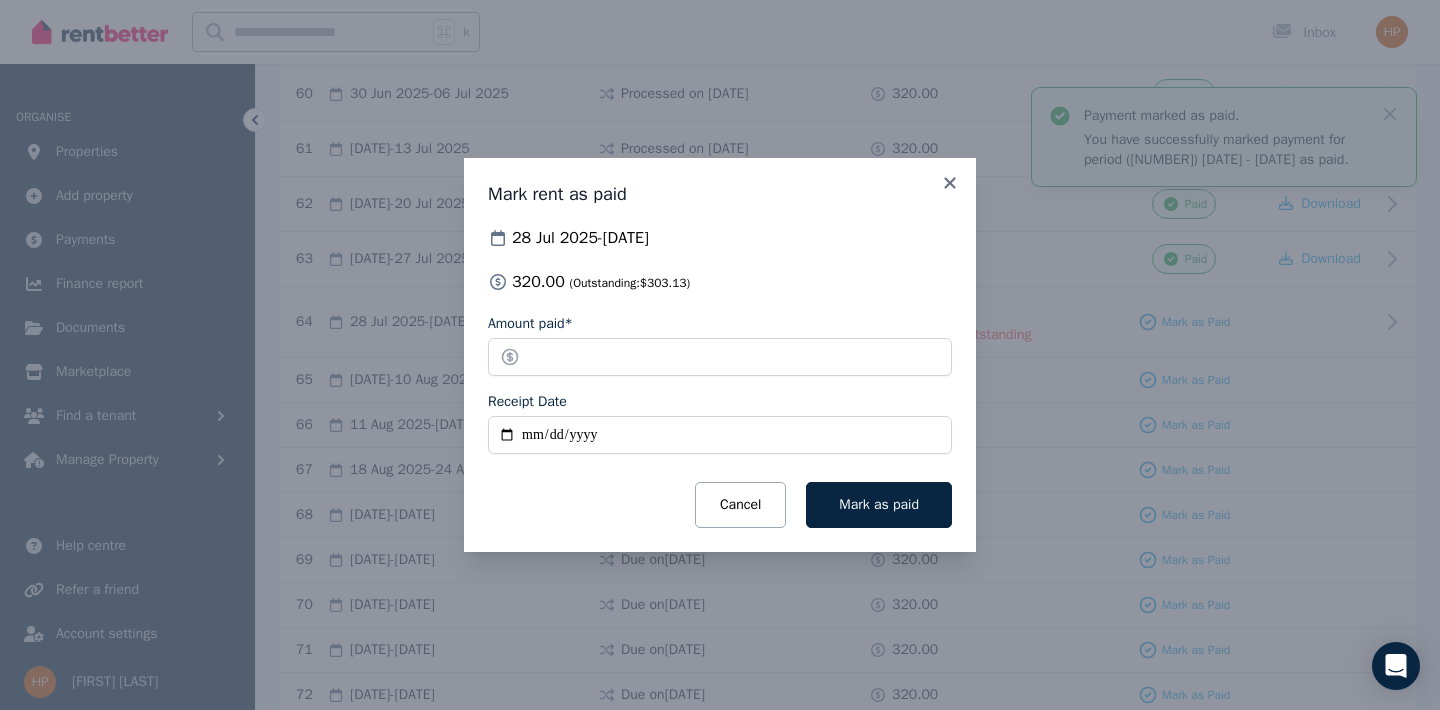 type on "**********" 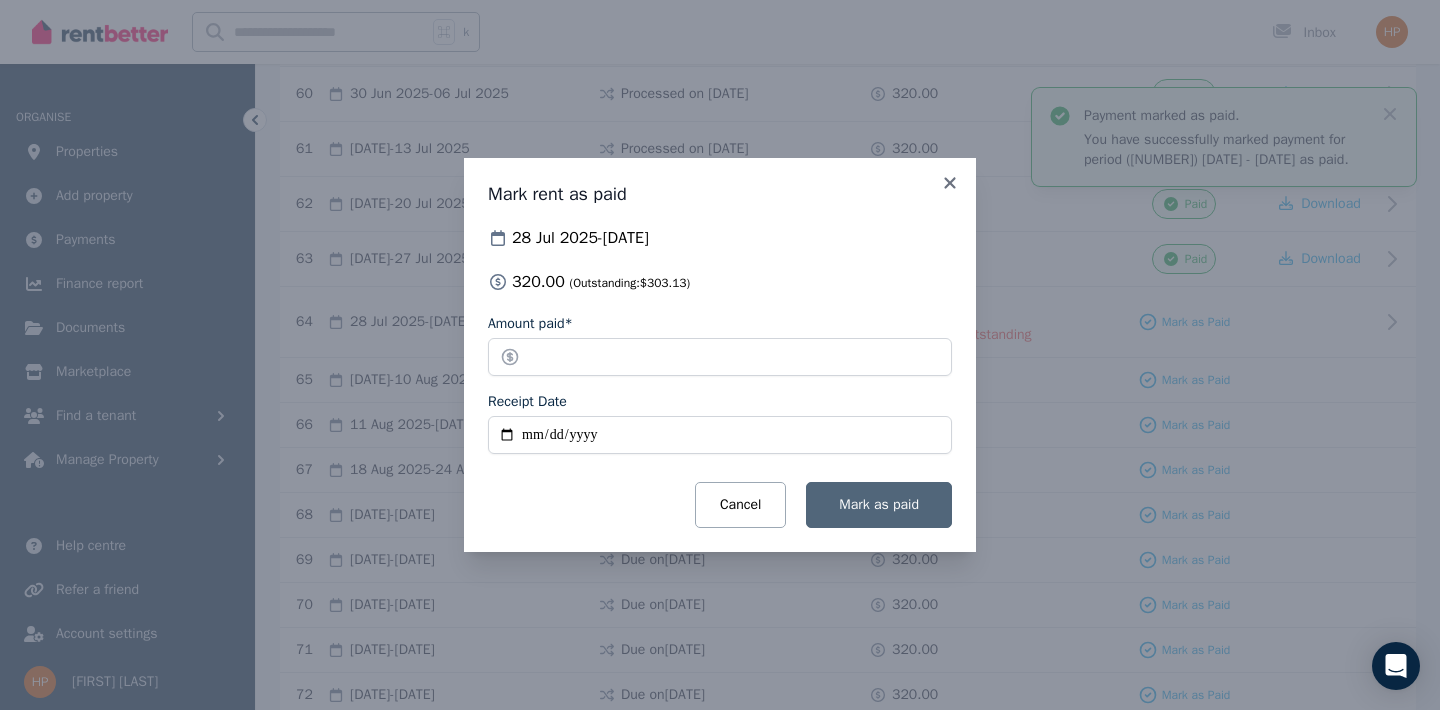 click on "Mark as paid" at bounding box center (879, 505) 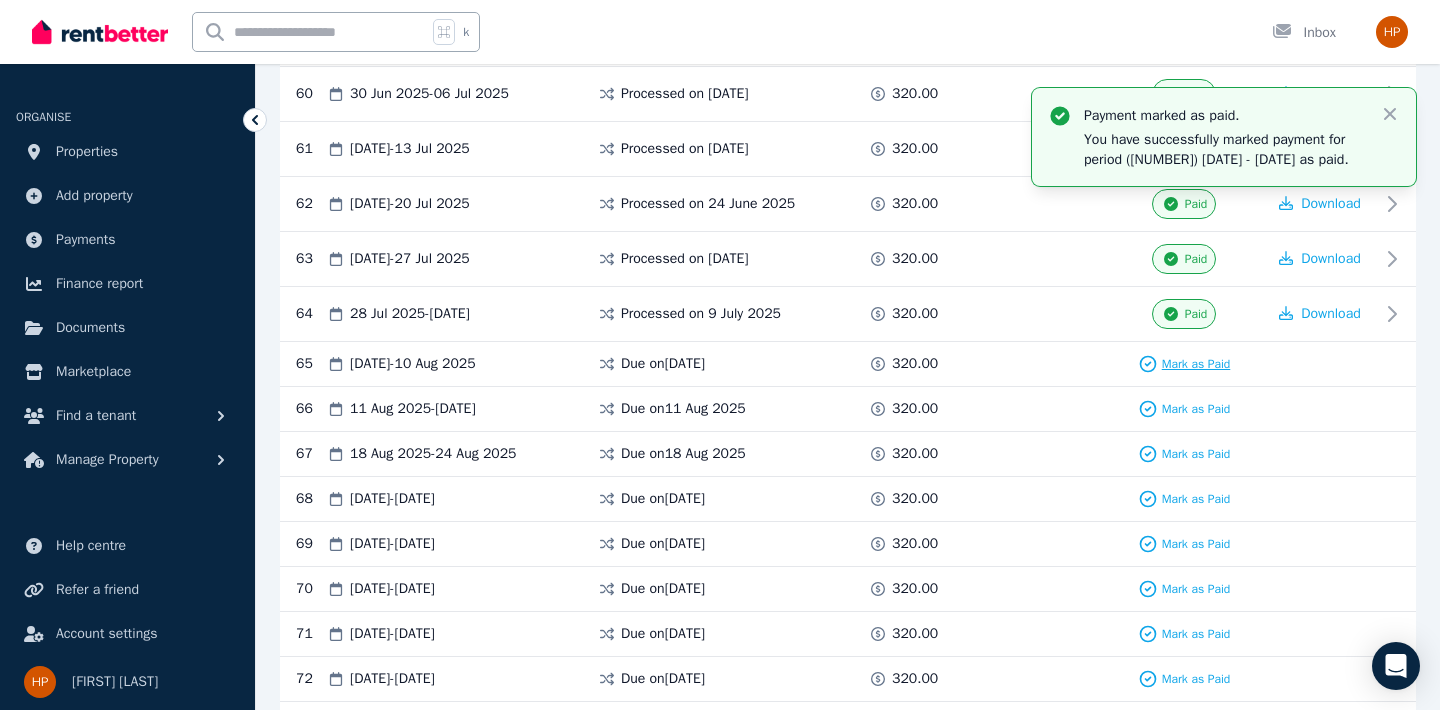 click on "Mark as Paid" at bounding box center [1196, 364] 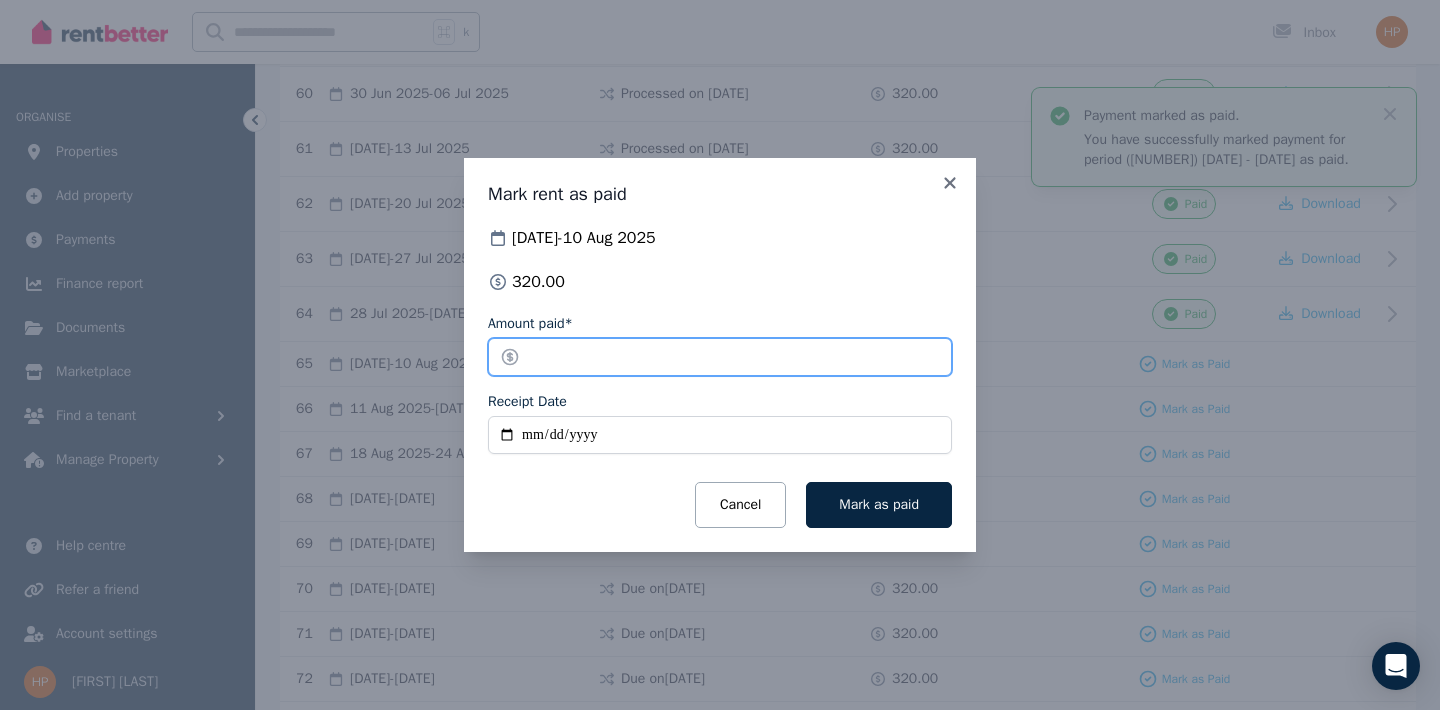 click on "******" at bounding box center [720, 357] 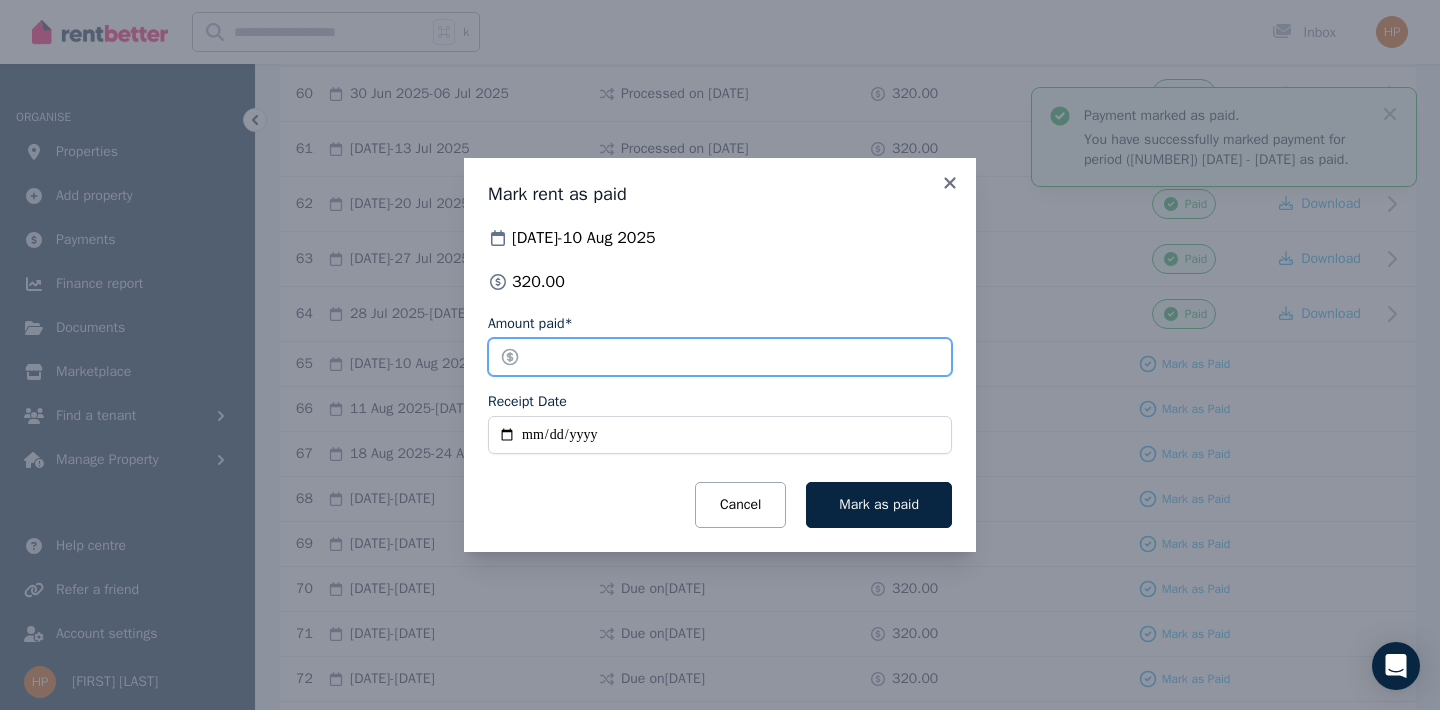 type on "******" 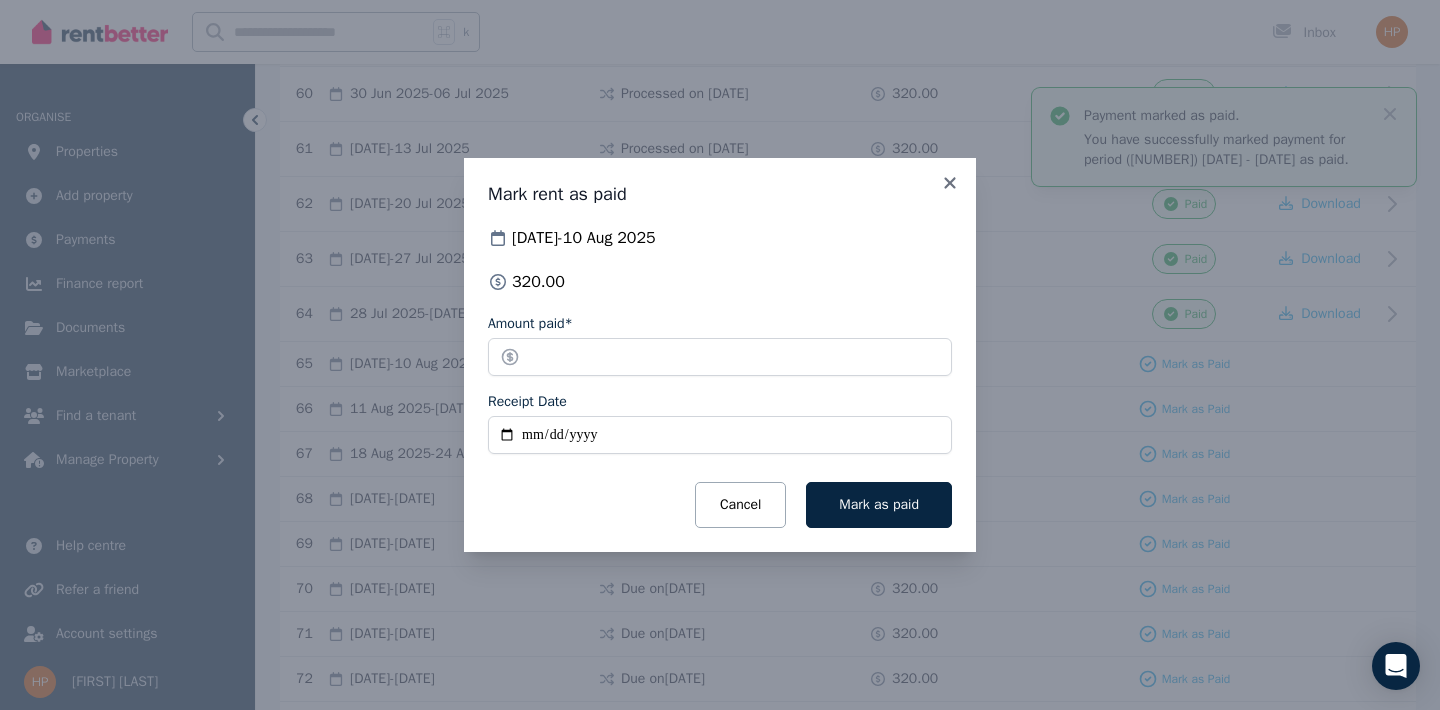 click on "Receipt Date" at bounding box center [720, 435] 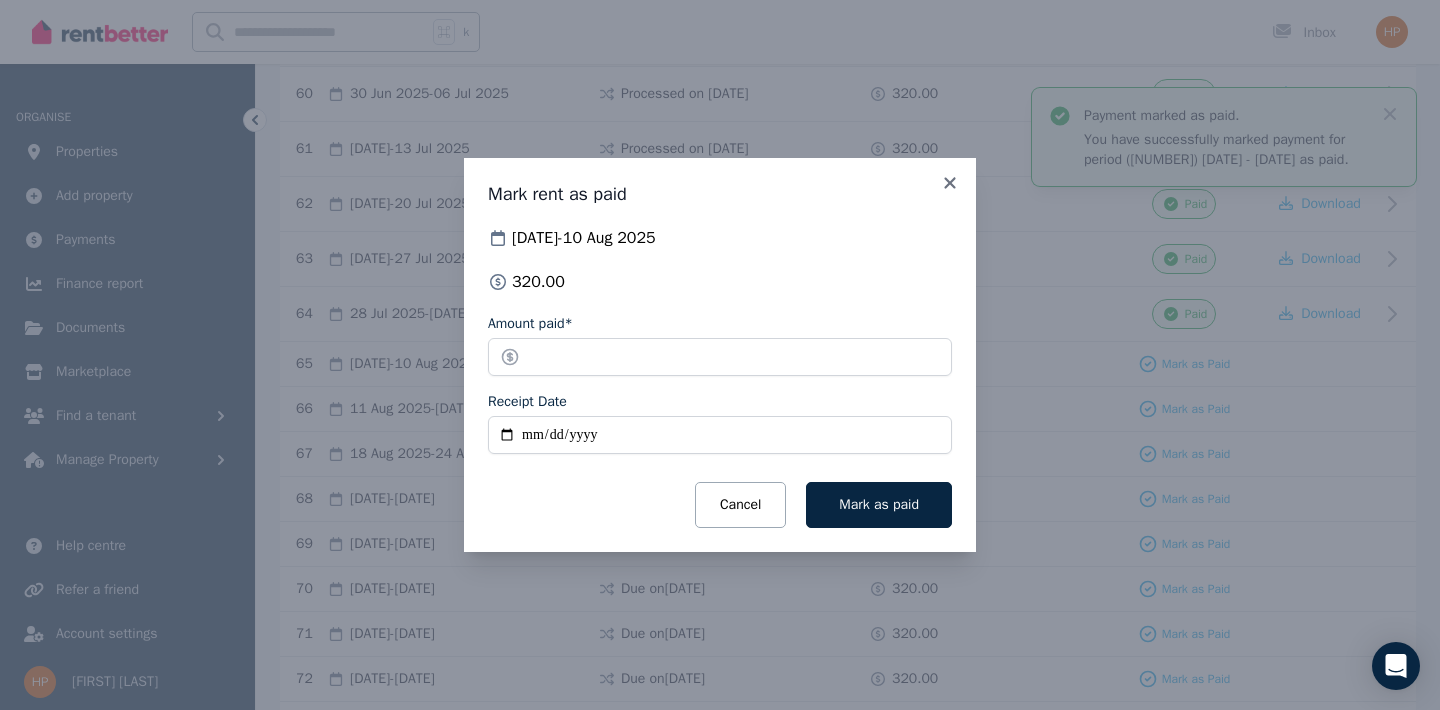 type on "**********" 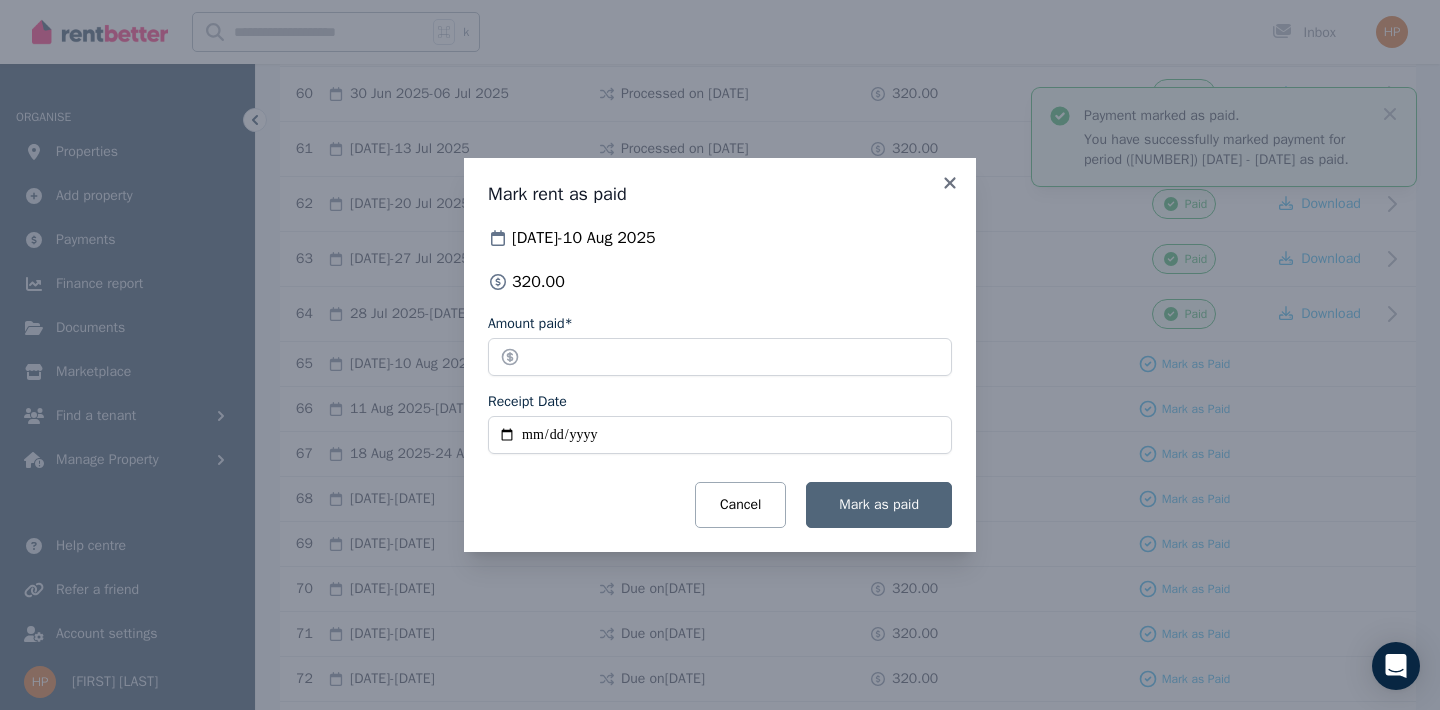 click on "Mark as paid" at bounding box center [879, 504] 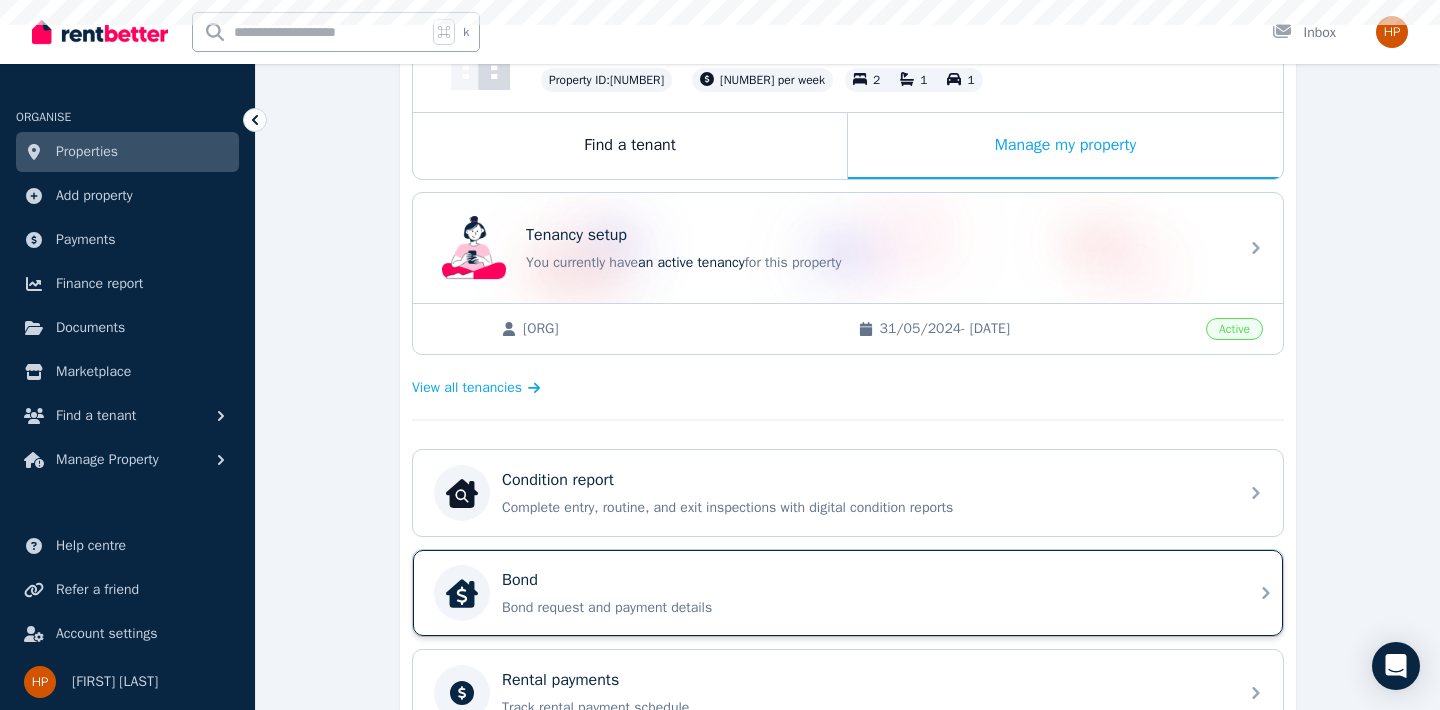 scroll, scrollTop: 418, scrollLeft: 0, axis: vertical 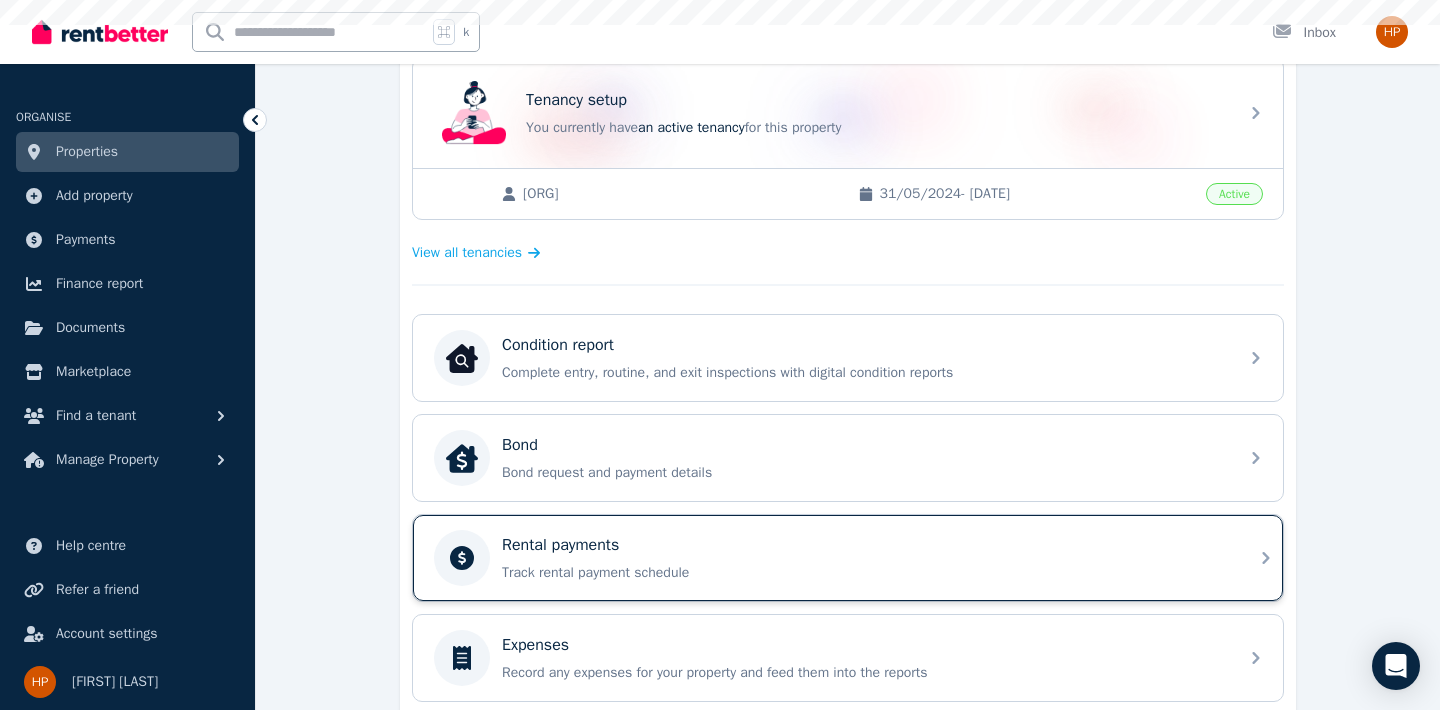 click on "Rental payments" at bounding box center [864, 545] 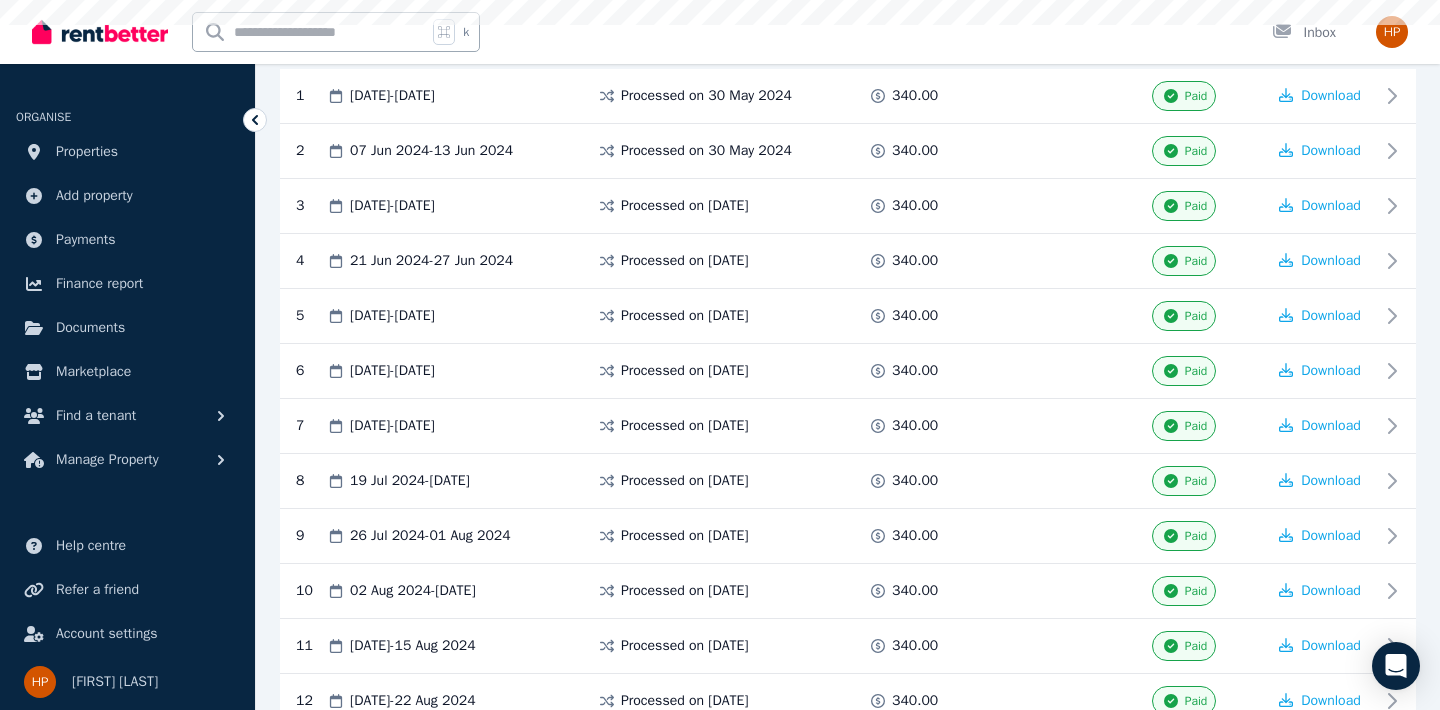 scroll, scrollTop: 0, scrollLeft: 0, axis: both 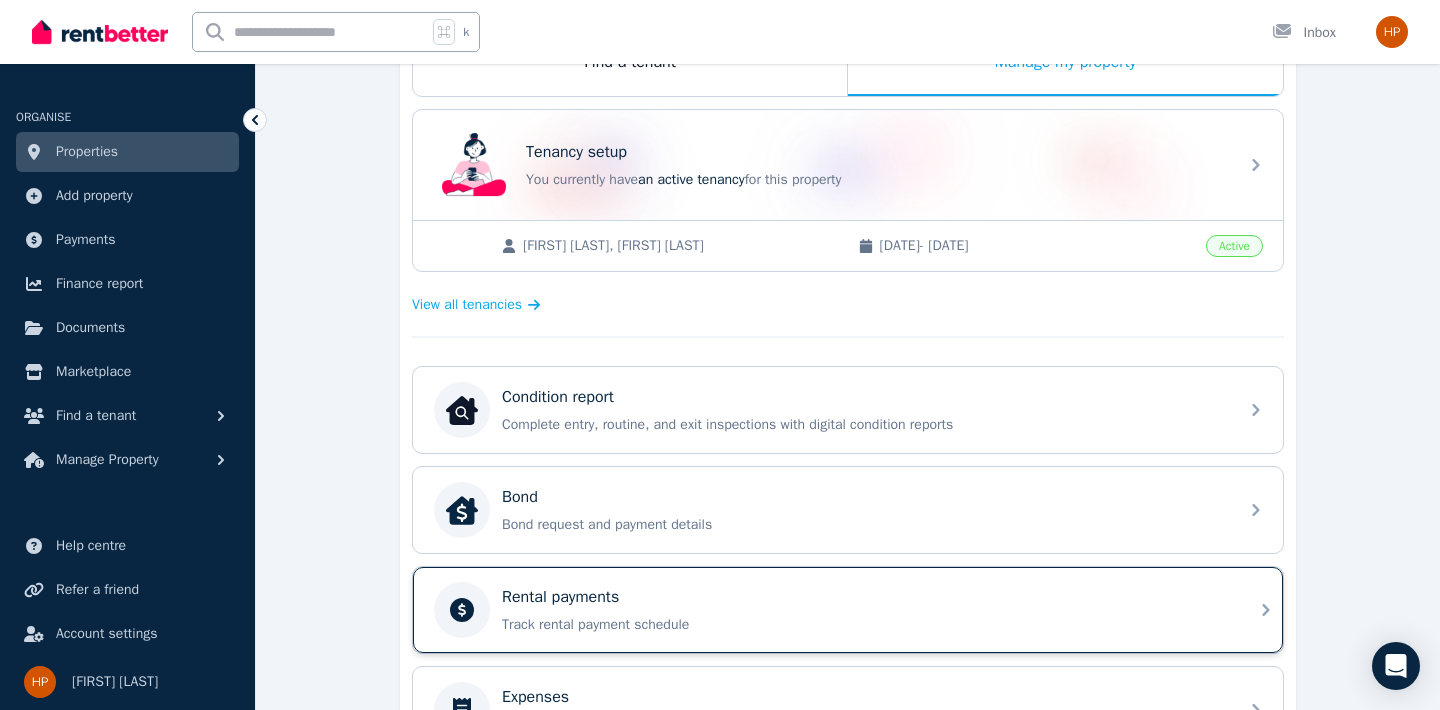 click on "Rental payments Track rental payment schedule" at bounding box center (864, 610) 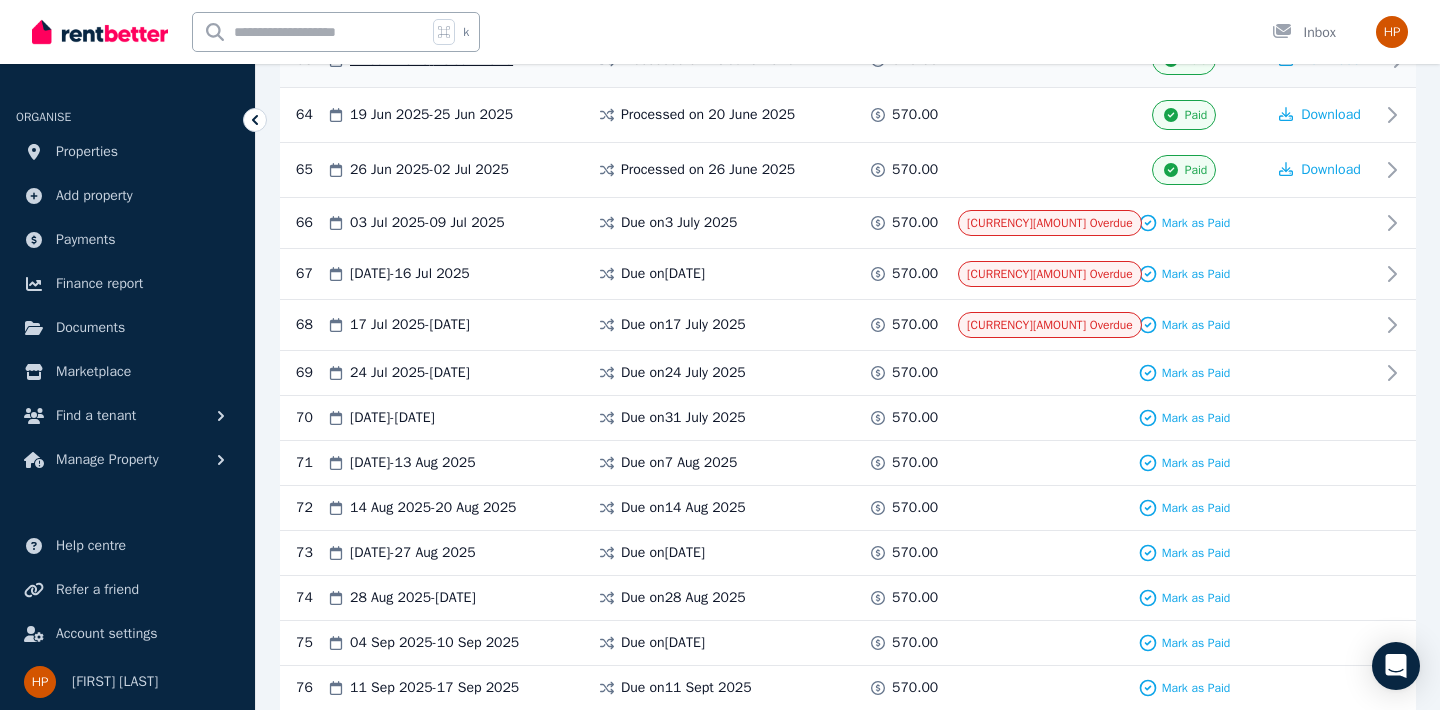 scroll, scrollTop: 3738, scrollLeft: 0, axis: vertical 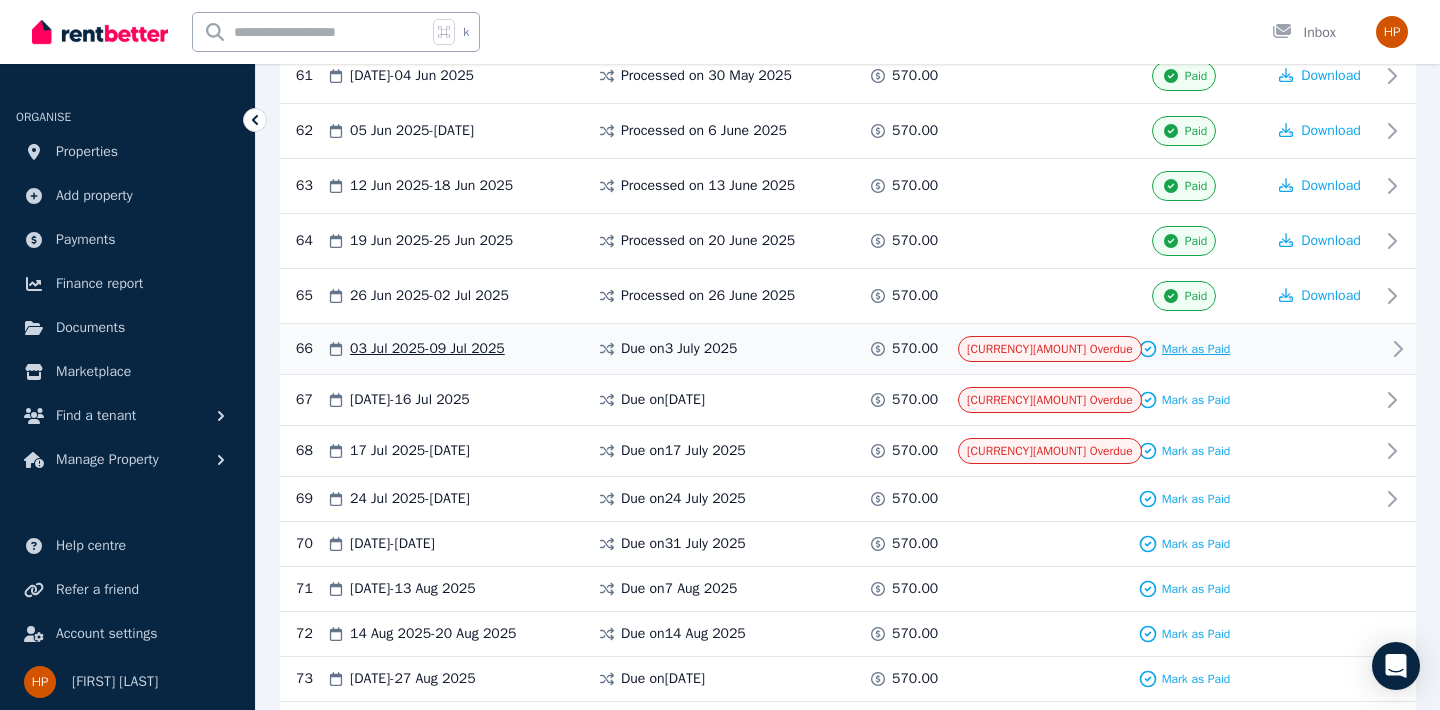 click on "Mark as Paid" at bounding box center [1196, 349] 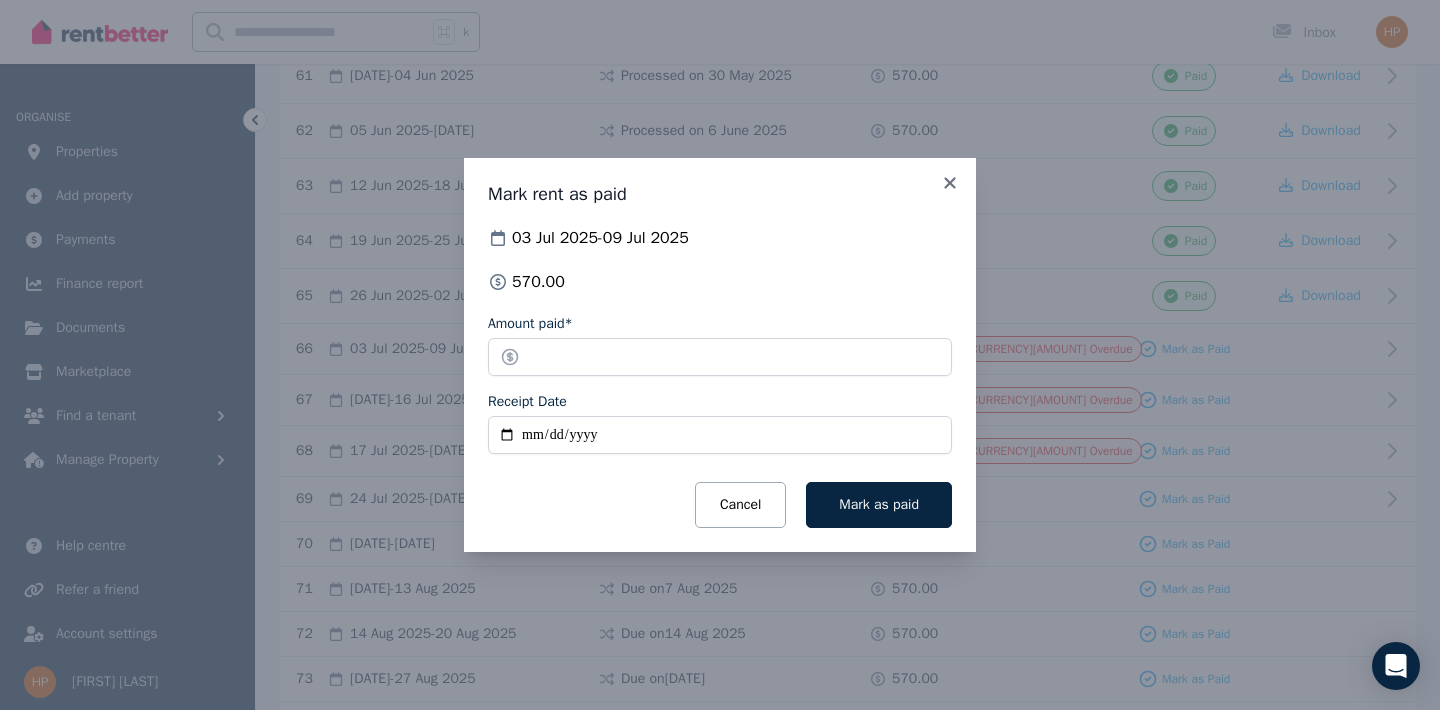 click on "Receipt Date" at bounding box center (720, 435) 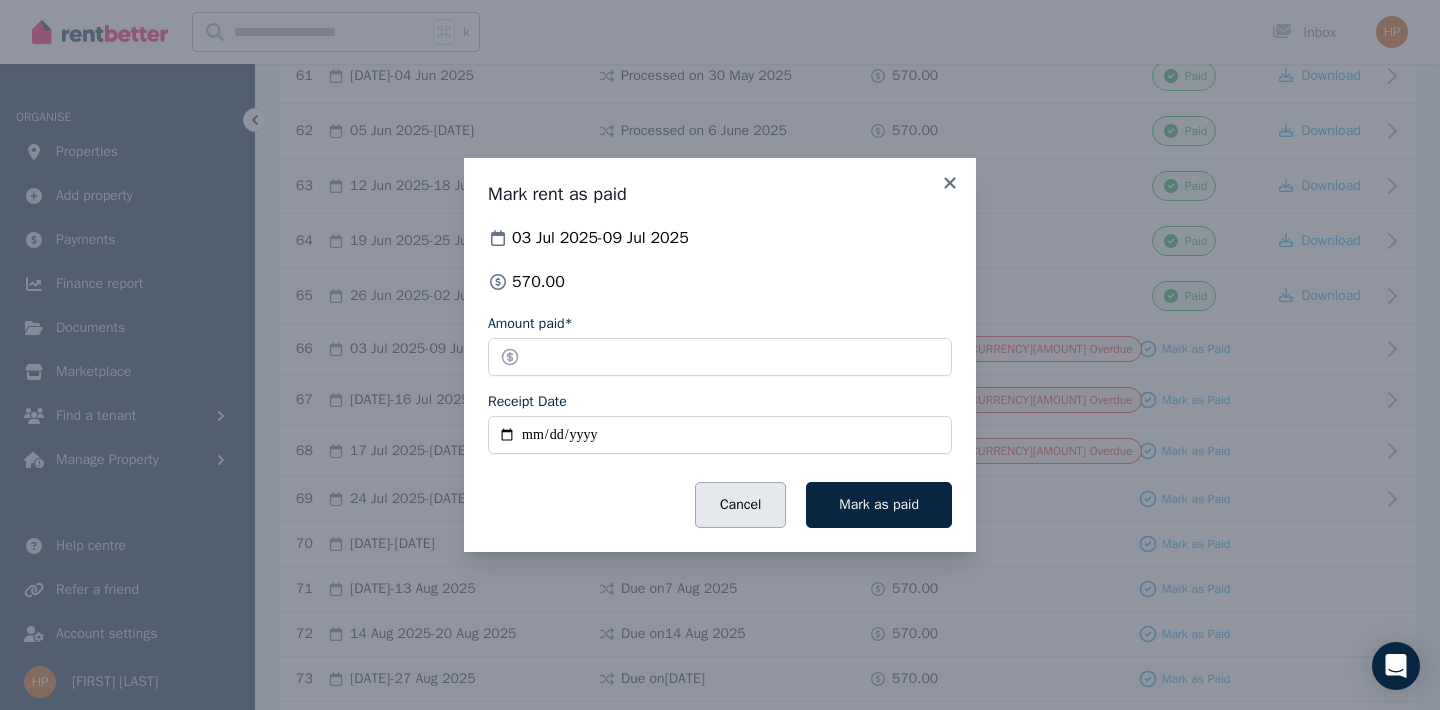type on "**********" 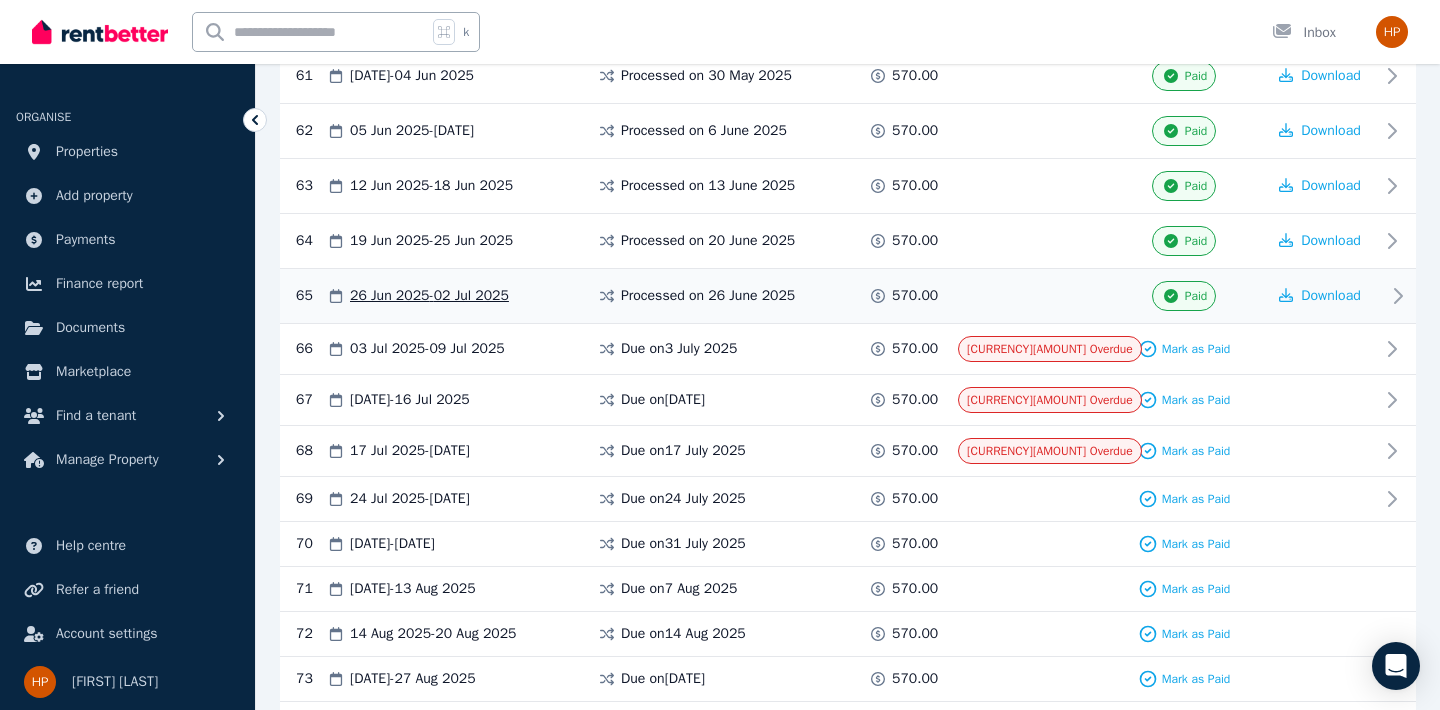 click on "Paid" at bounding box center (1184, 296) 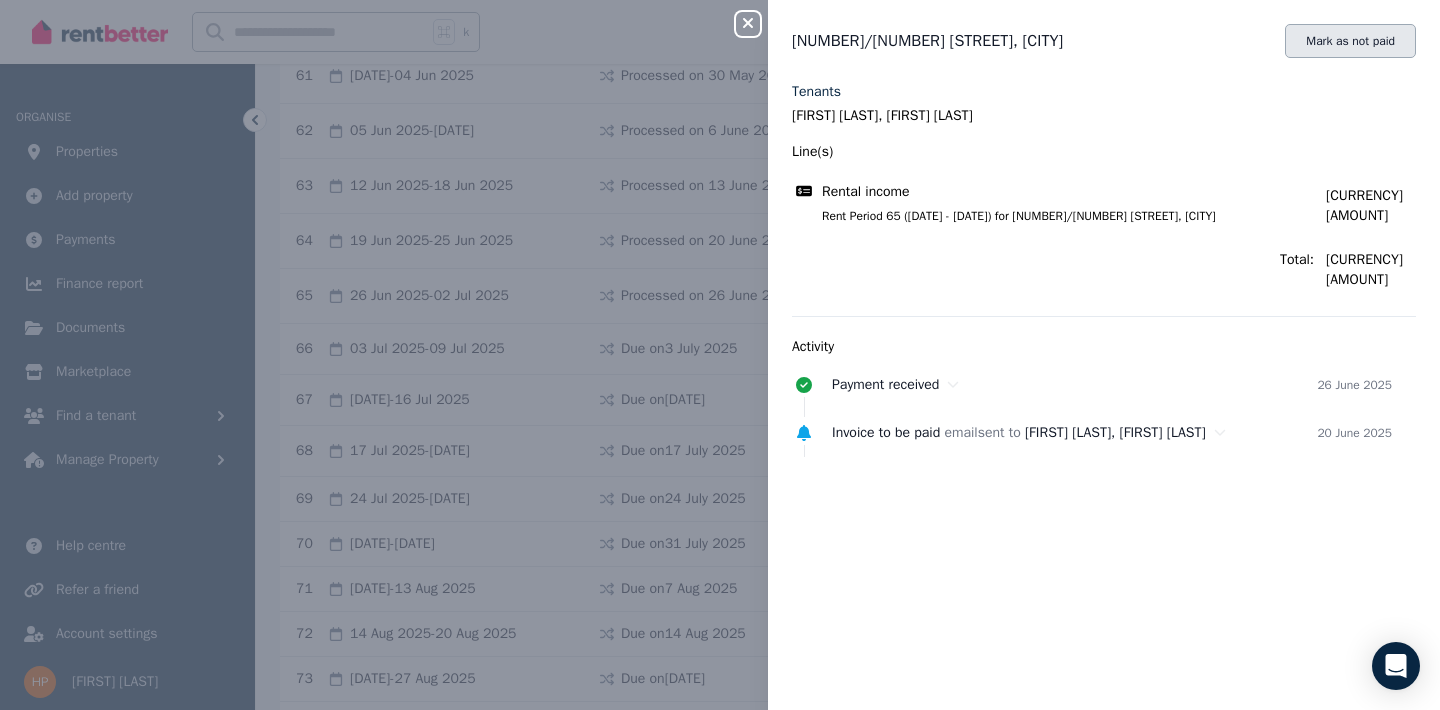 click on "Mark as not paid" at bounding box center [1350, 41] 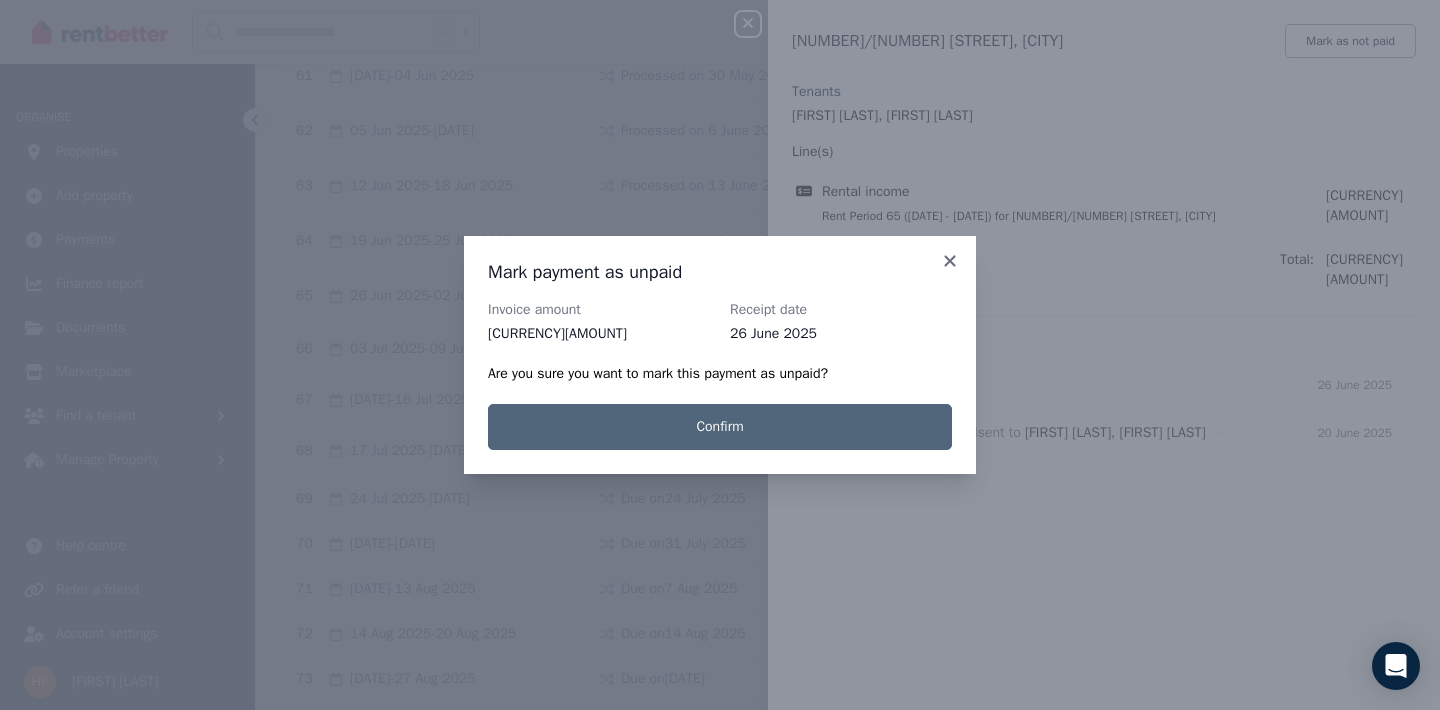 click on "Confirm" at bounding box center (720, 427) 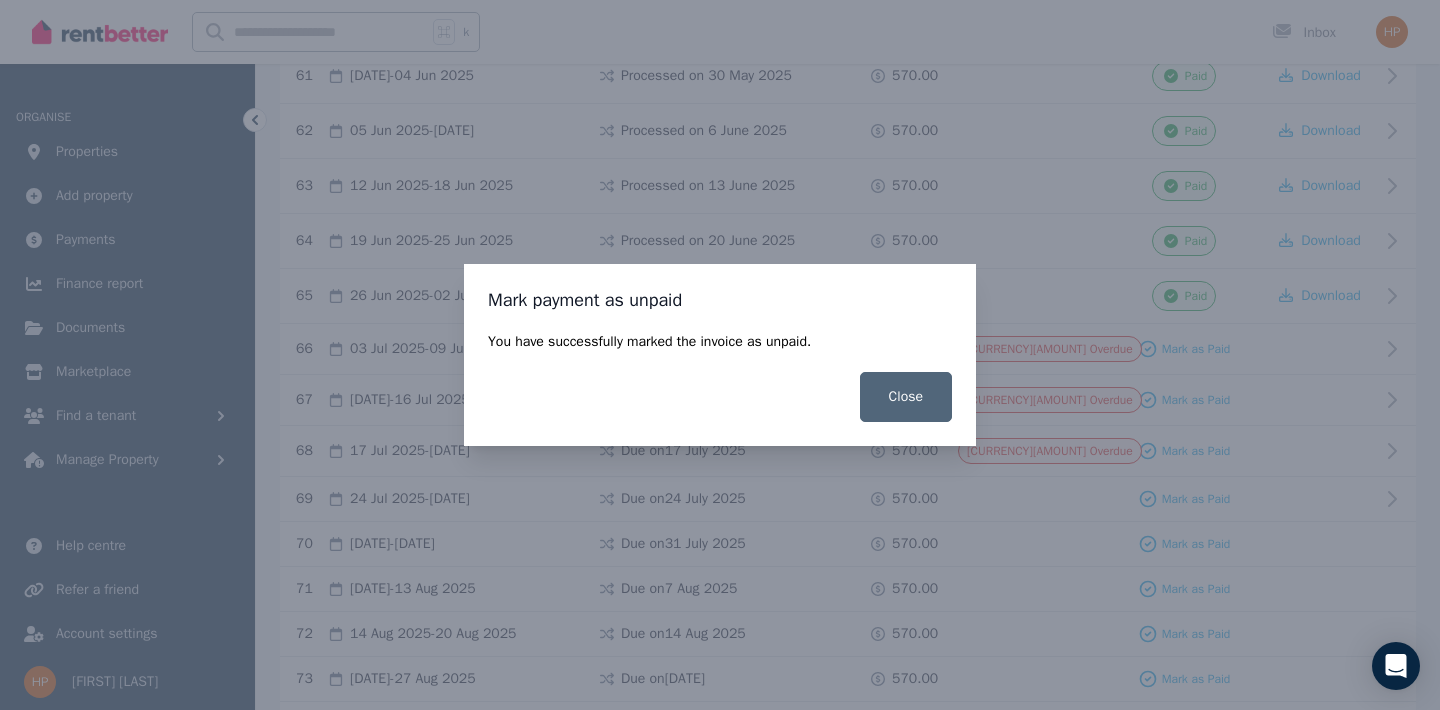 click on "Close" at bounding box center (906, 397) 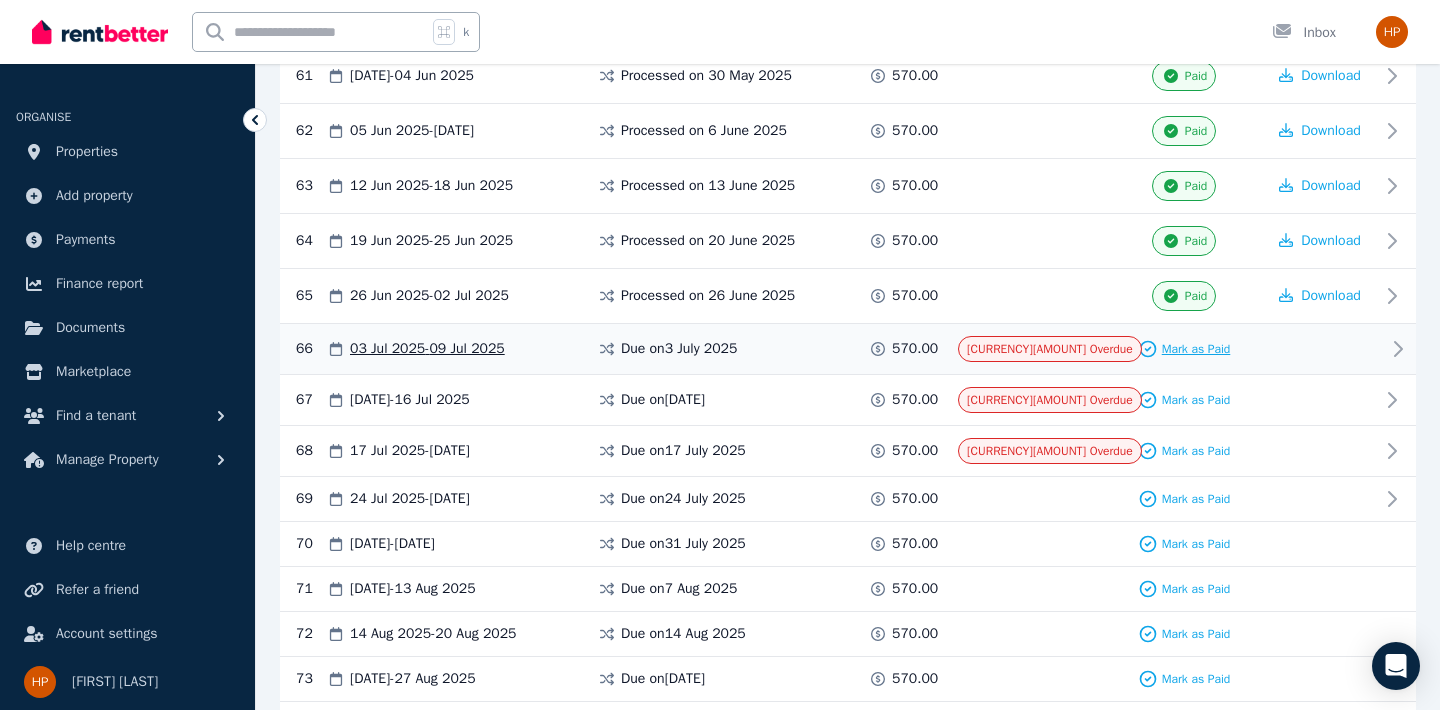 click on "Mark as Paid" at bounding box center [1196, 349] 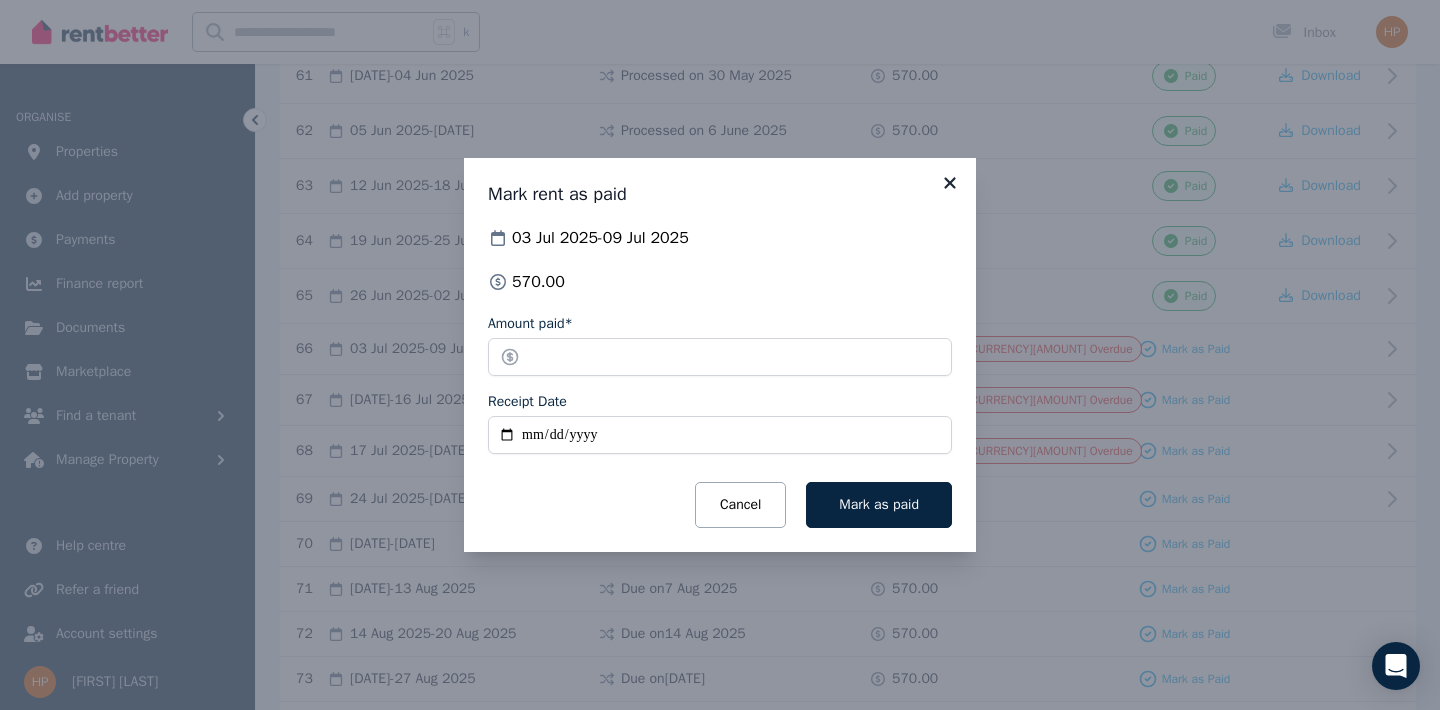 click on "Mark rent as paid [DATE]  -  [DATE] [CURRENCY][AMOUNT]   Amount paid* ****** Receipt Date Cancel Mark as paid" at bounding box center (720, 355) 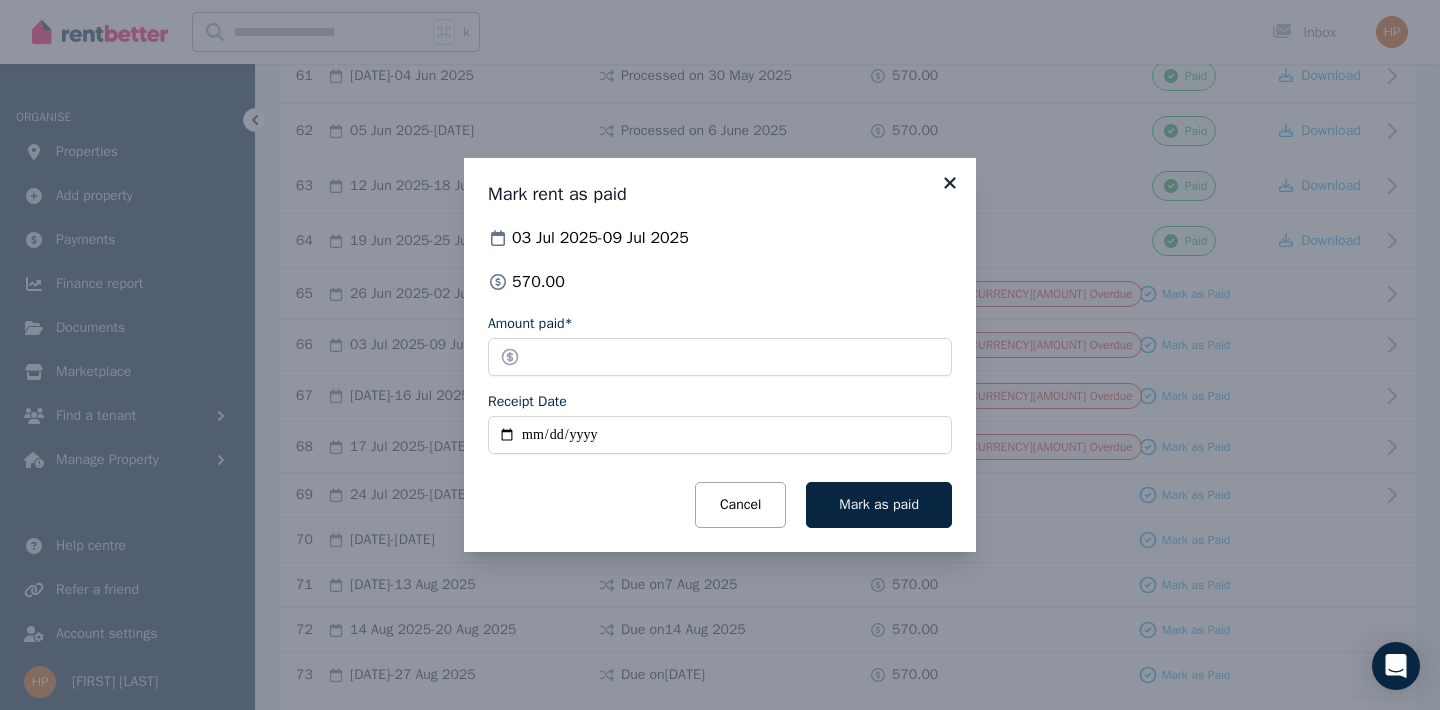click 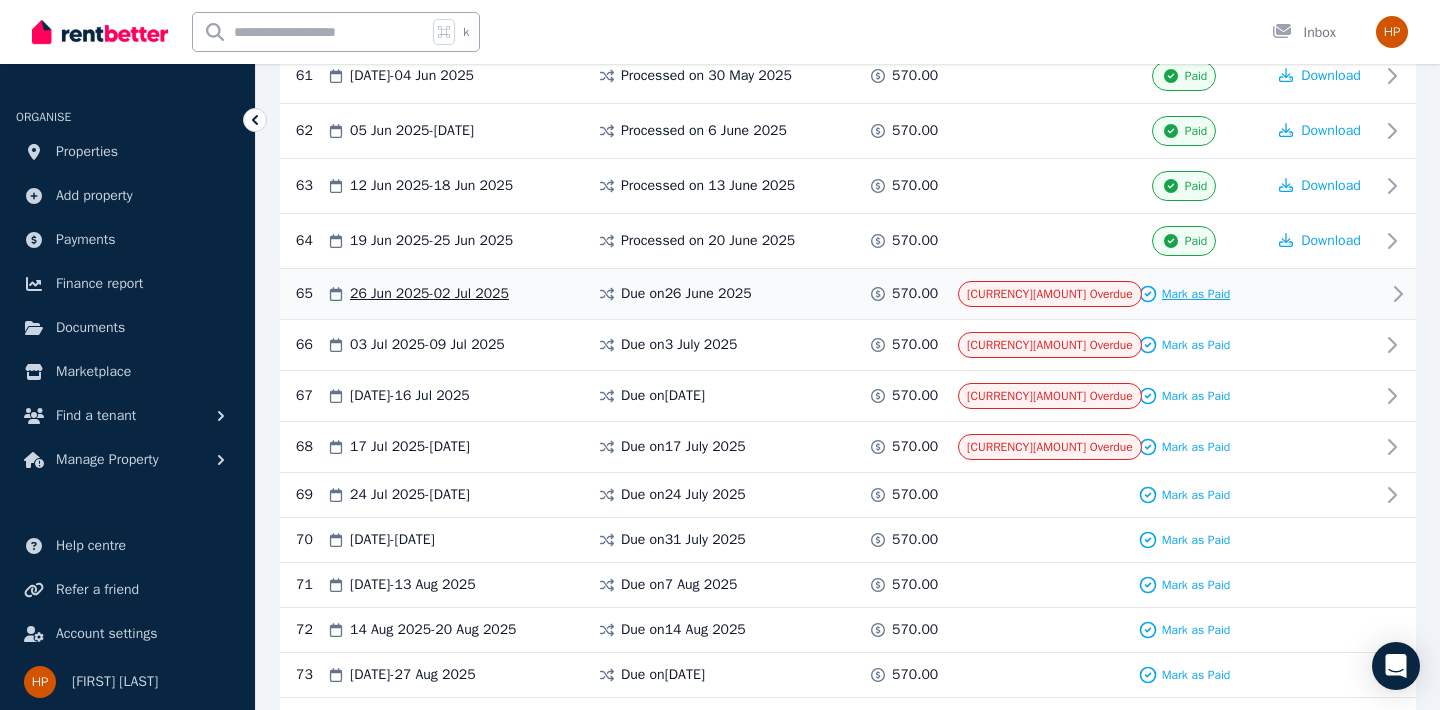 click on "Mark as Paid" at bounding box center [1196, 294] 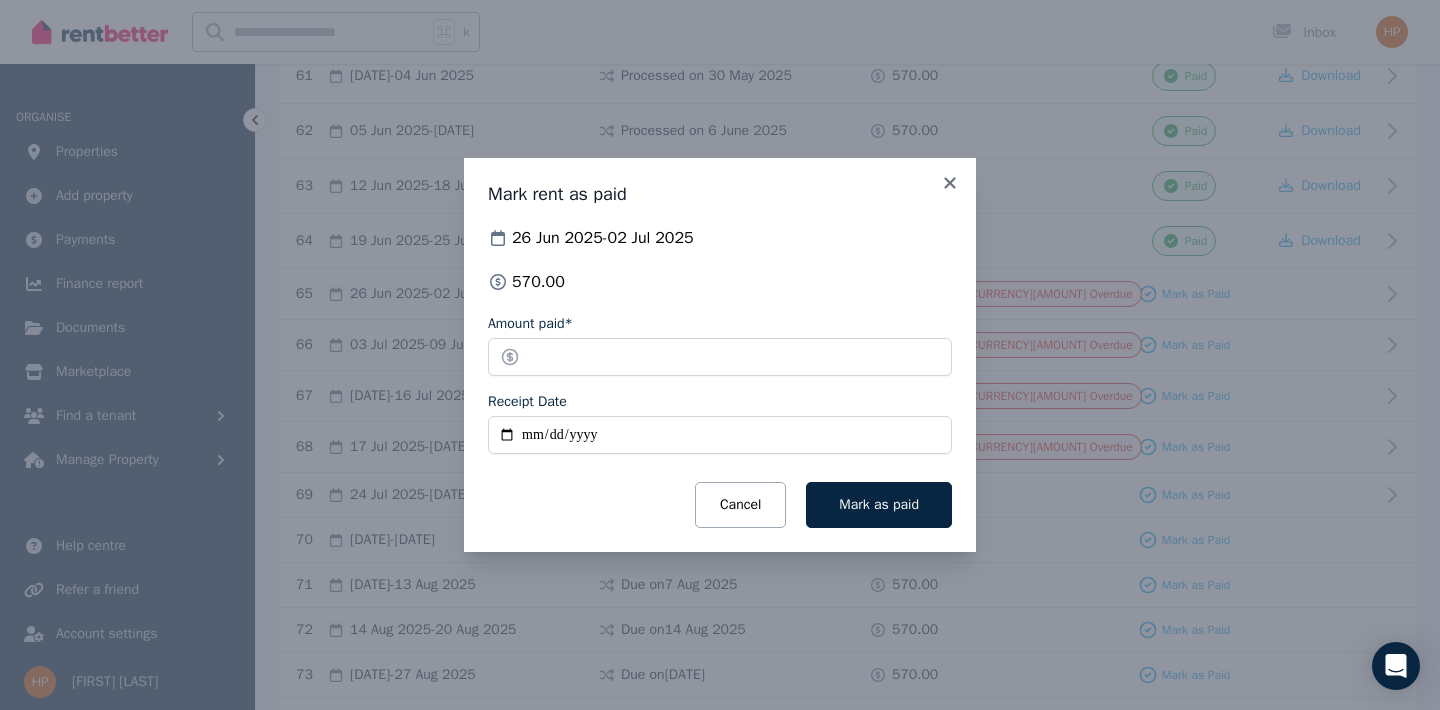 click on "Receipt Date" at bounding box center (720, 435) 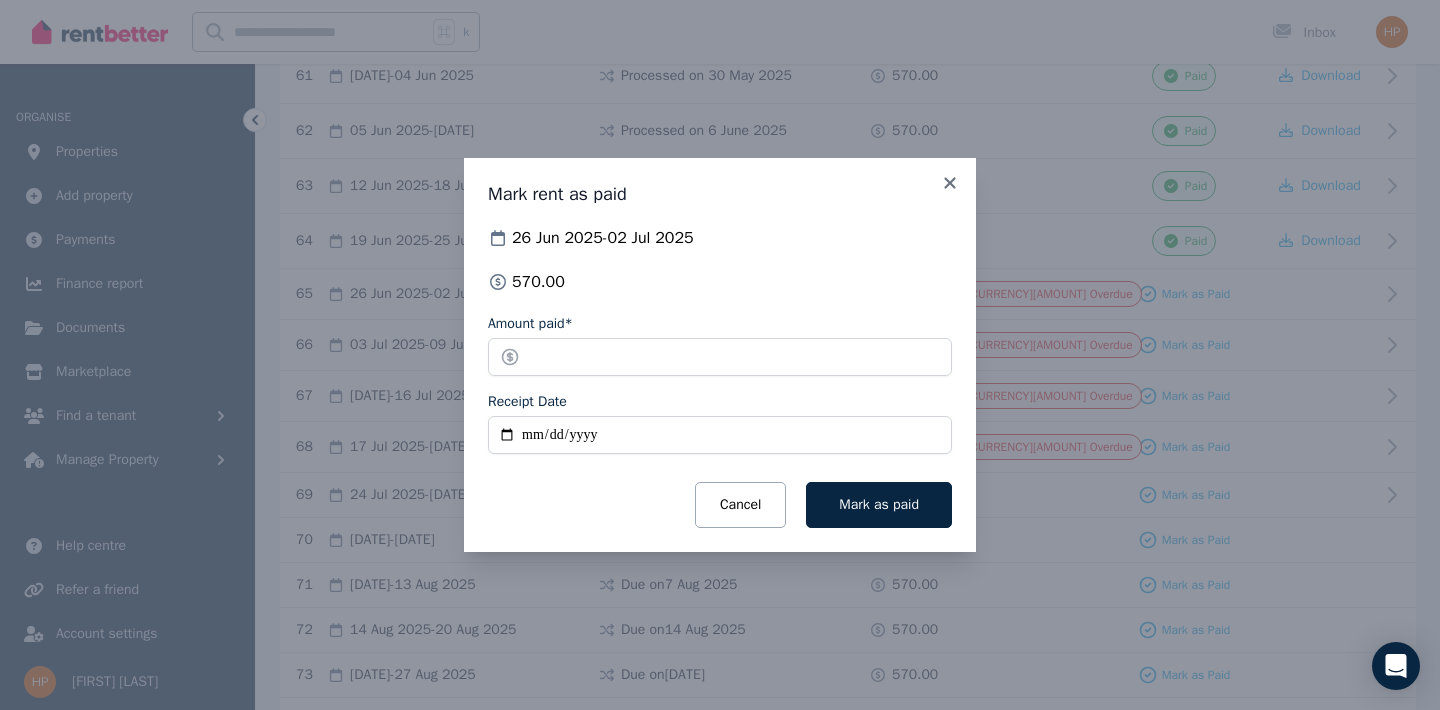 type on "**********" 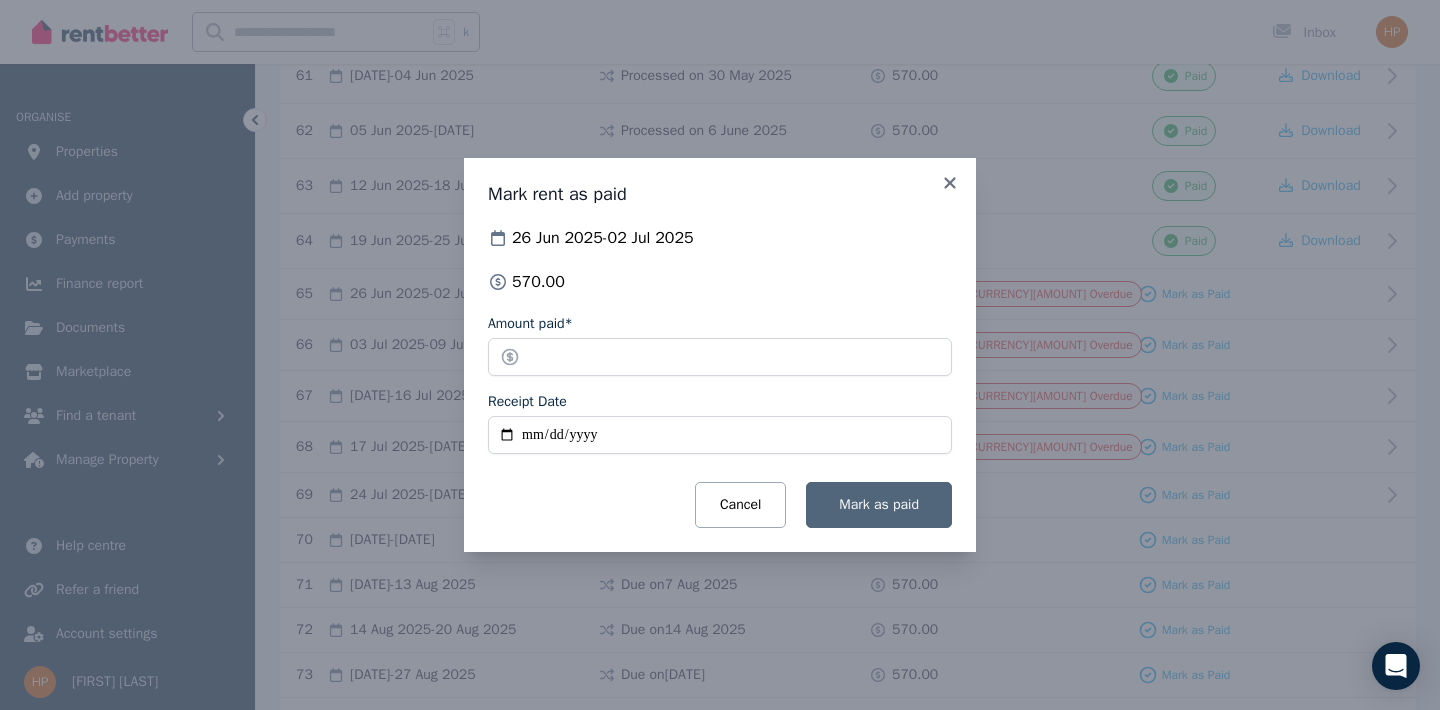 click on "Mark as paid" at bounding box center [879, 504] 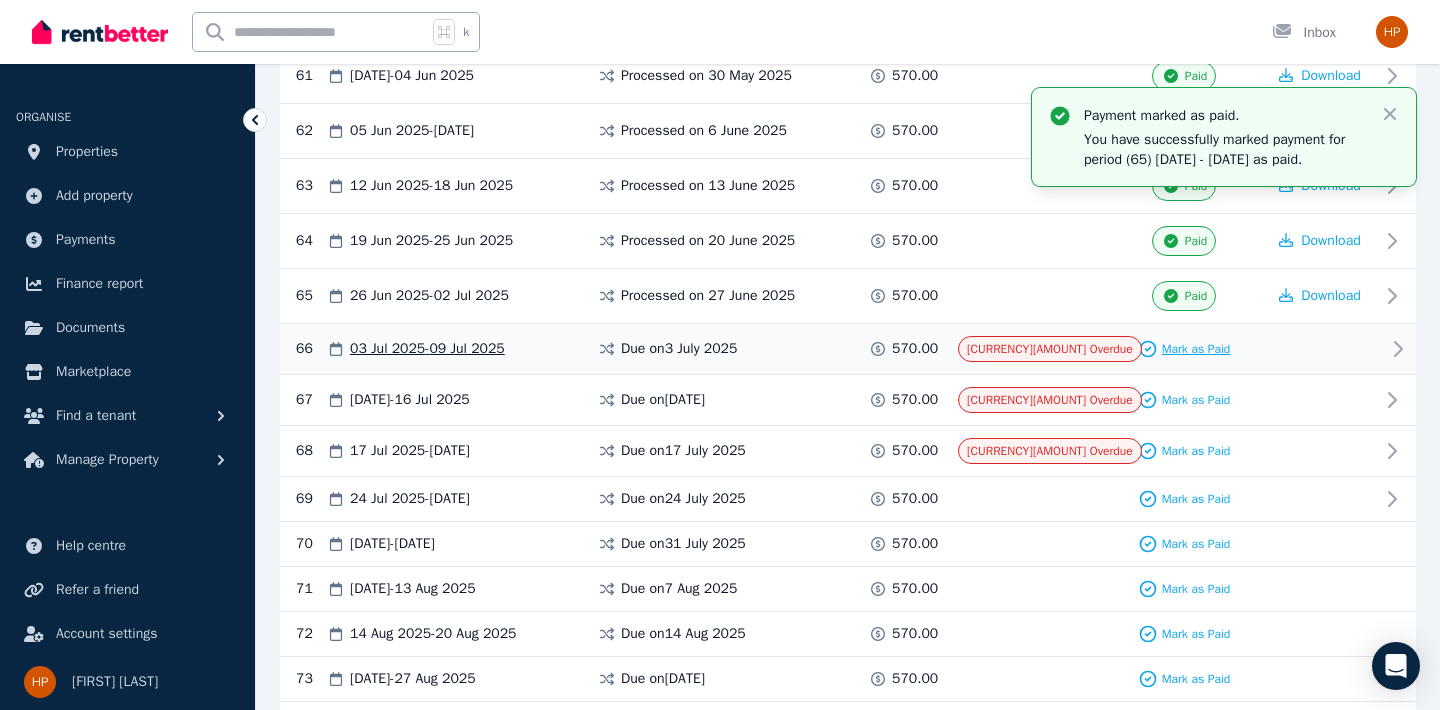 click on "Mark as Paid" at bounding box center (1184, 349) 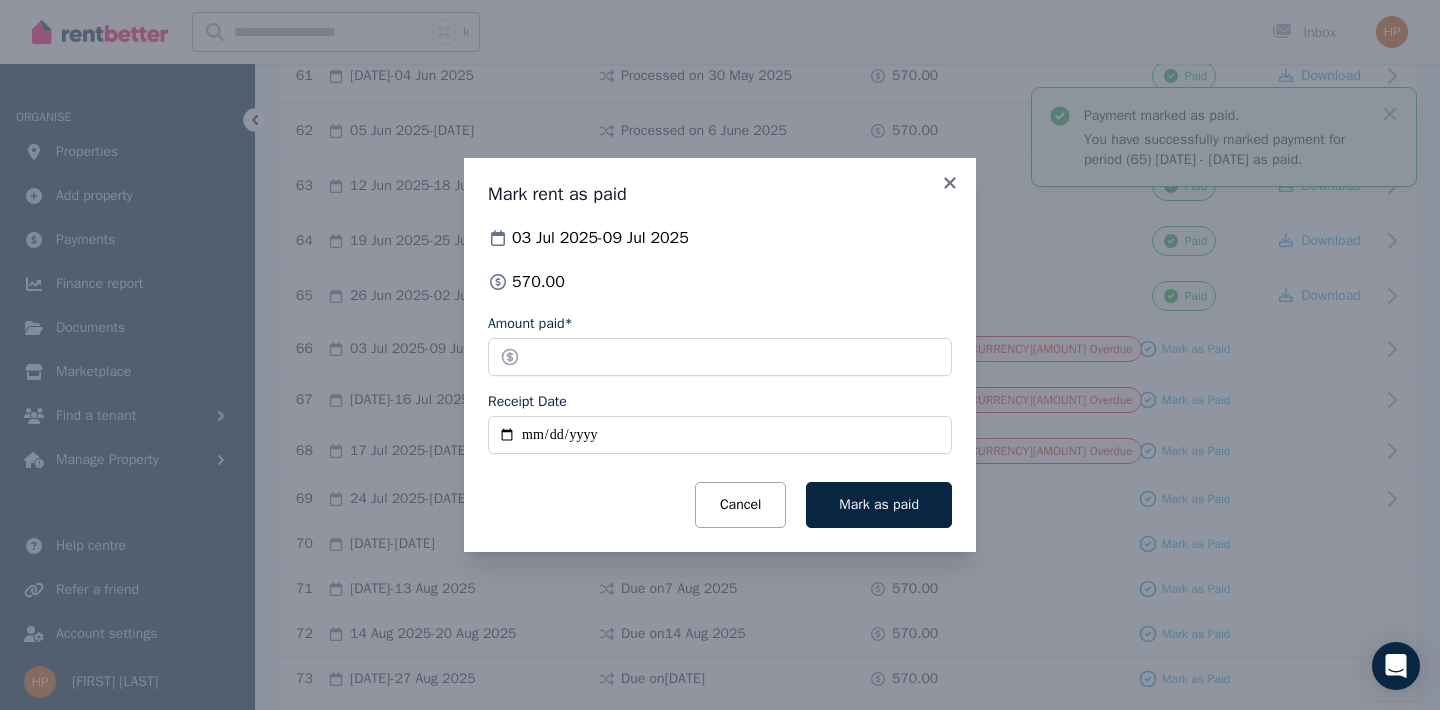 click on "Receipt Date" at bounding box center (720, 435) 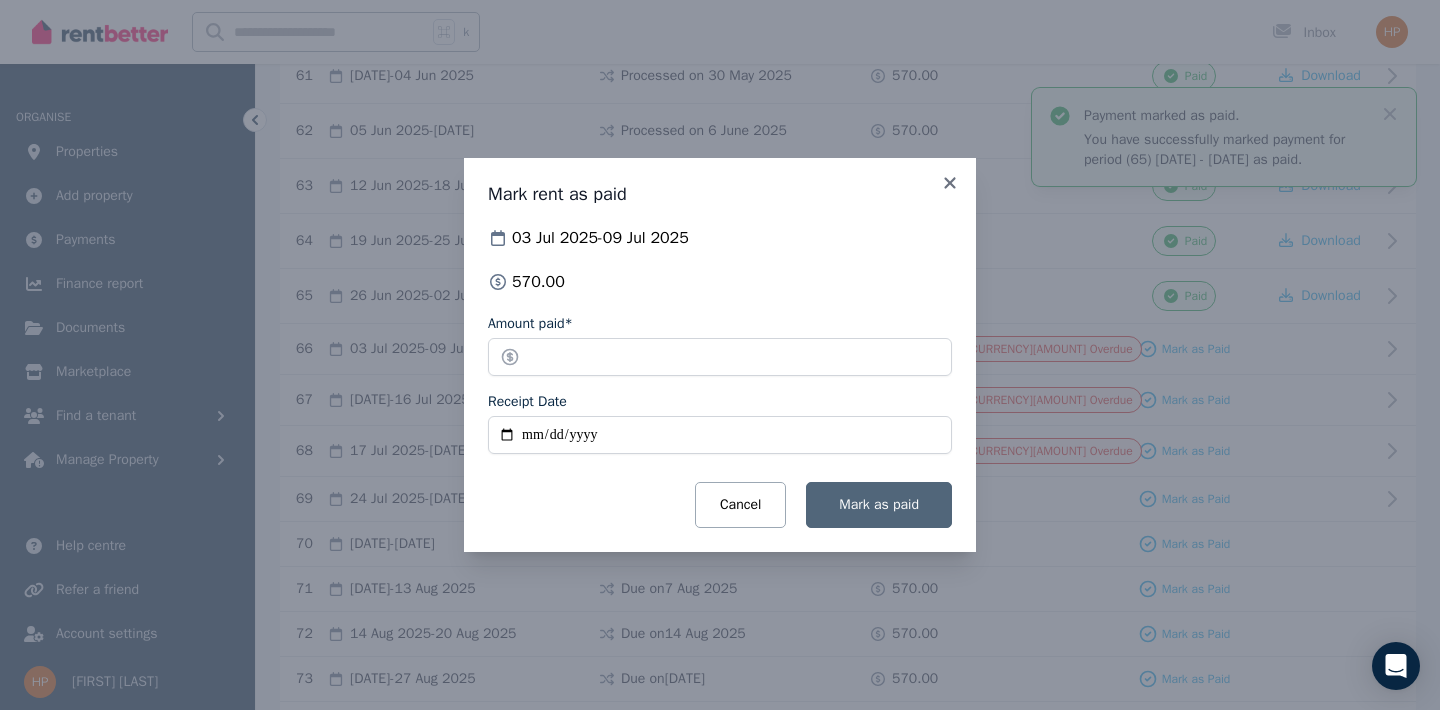 click on "Mark as paid" at bounding box center [879, 505] 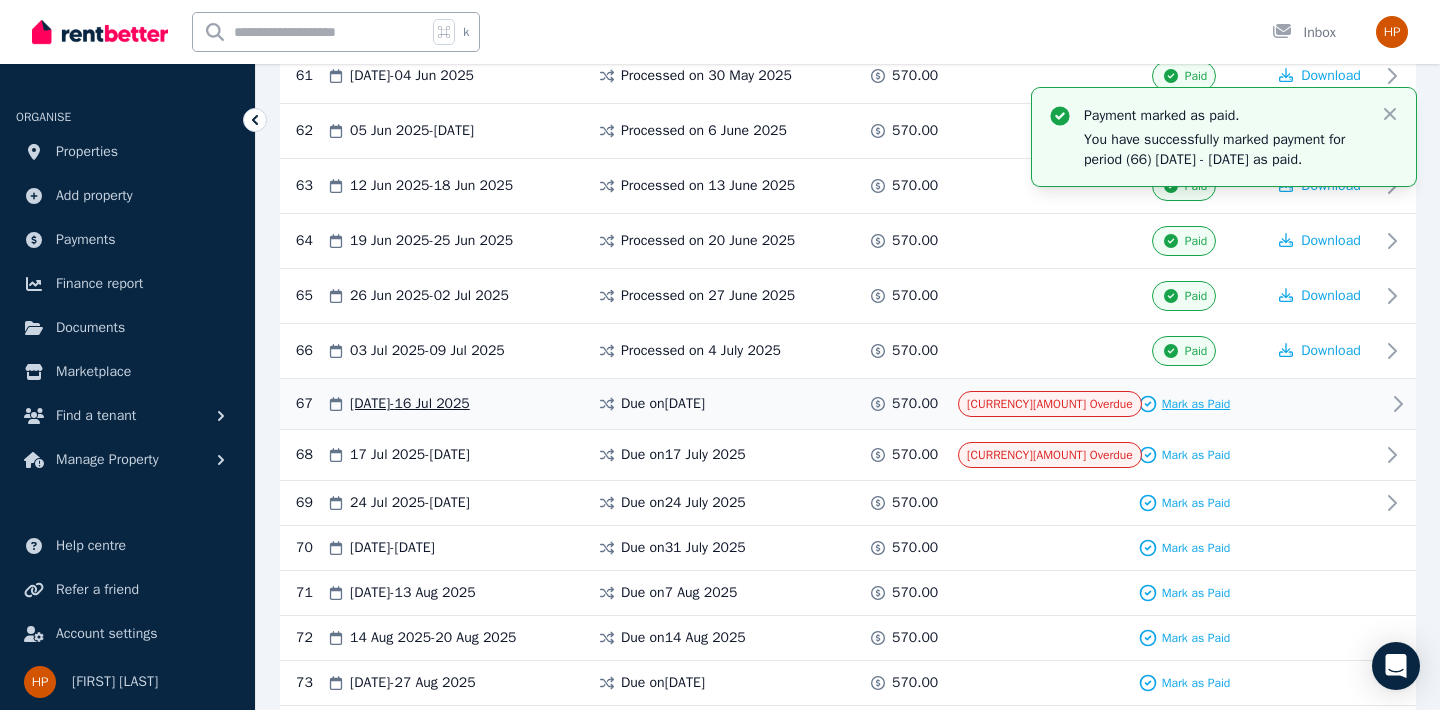 click on "Mark as Paid" at bounding box center (1184, 404) 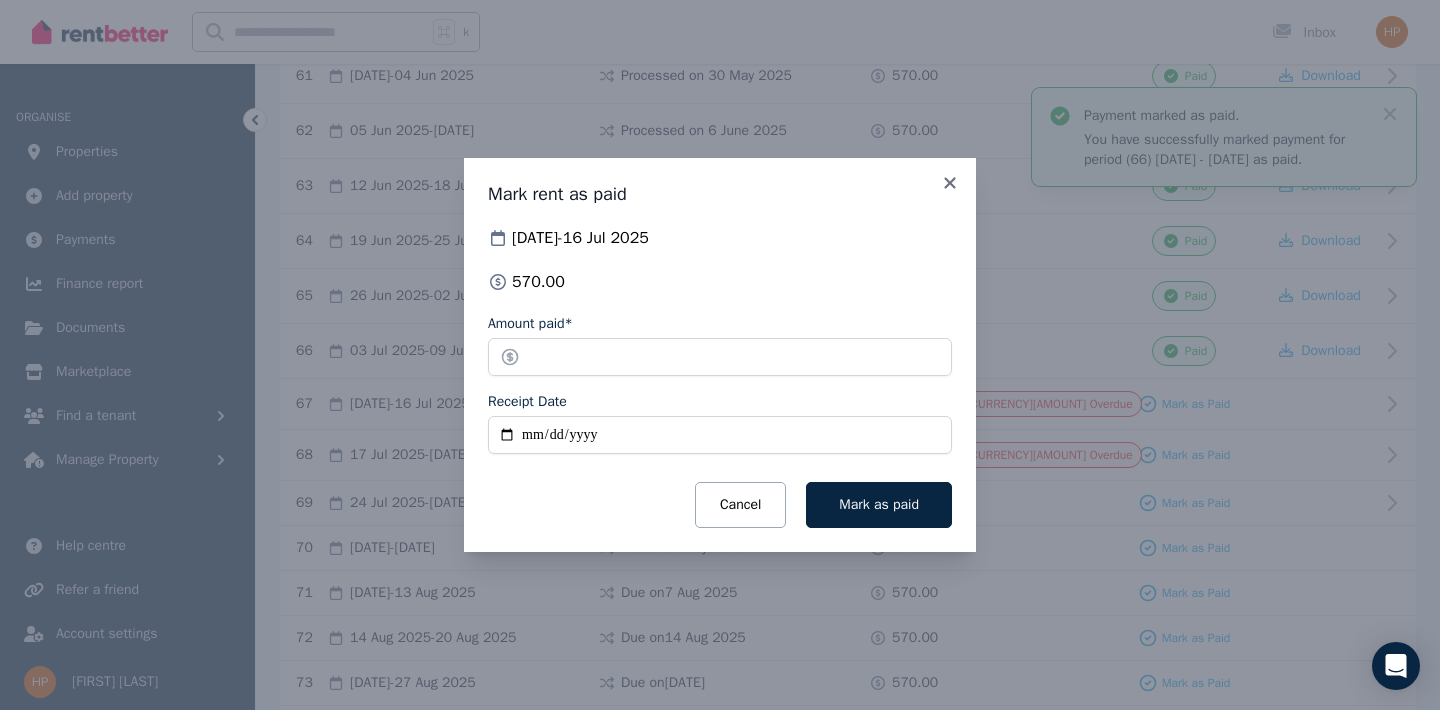 click on "Receipt Date" at bounding box center [720, 435] 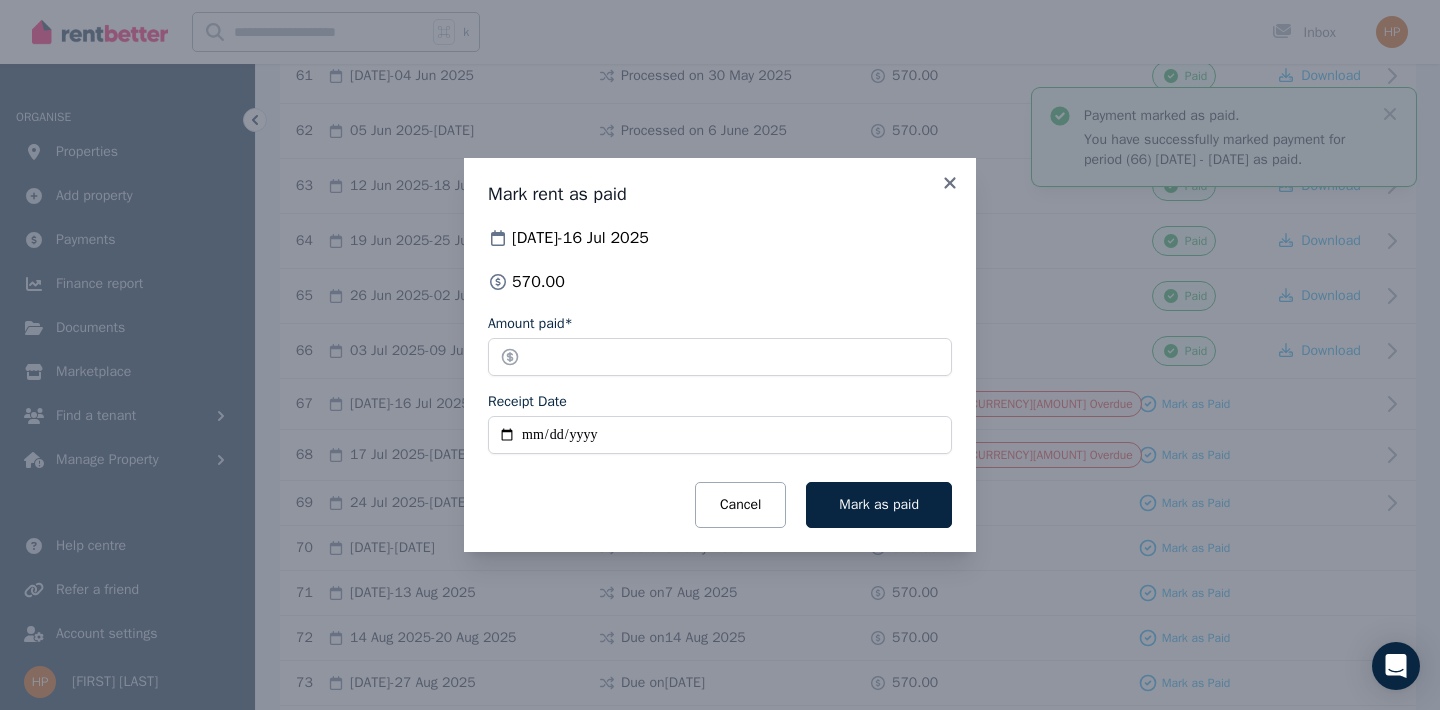 type on "**********" 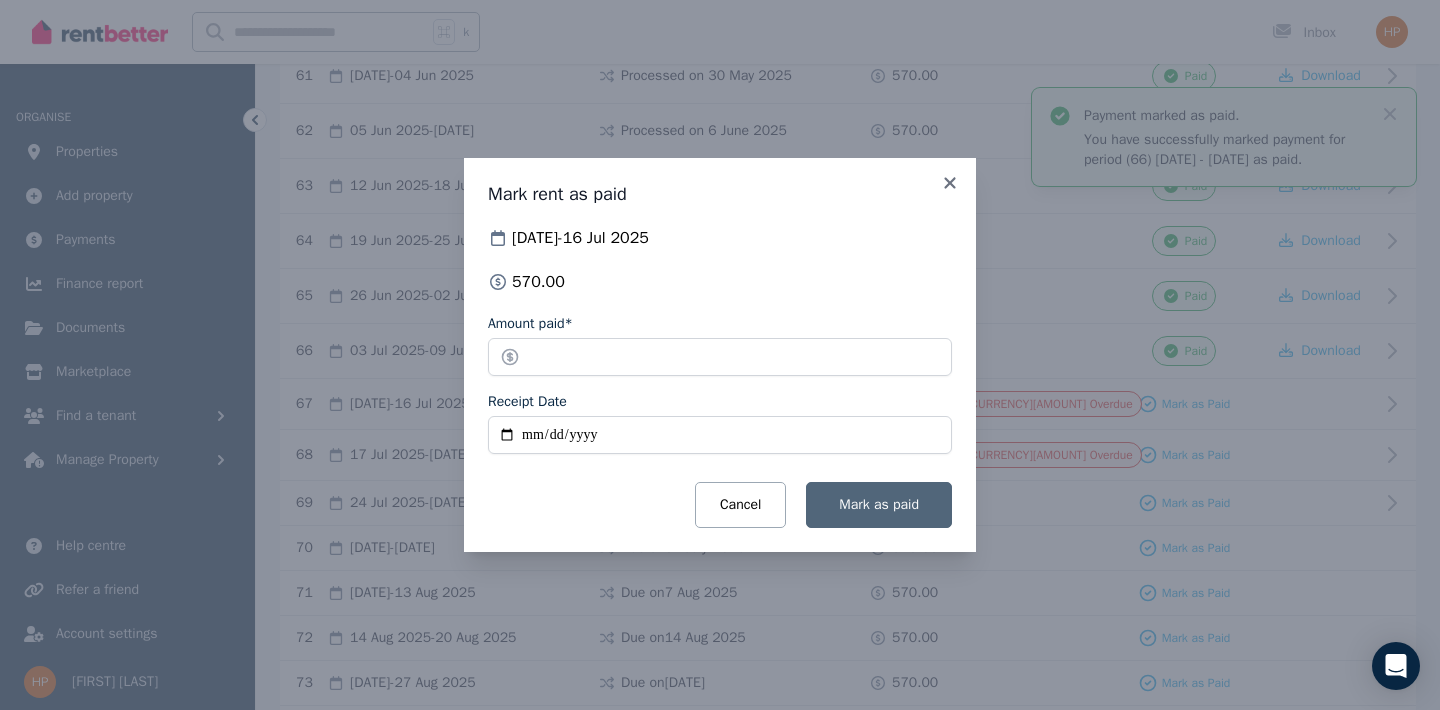click on "Mark as paid" at bounding box center [879, 504] 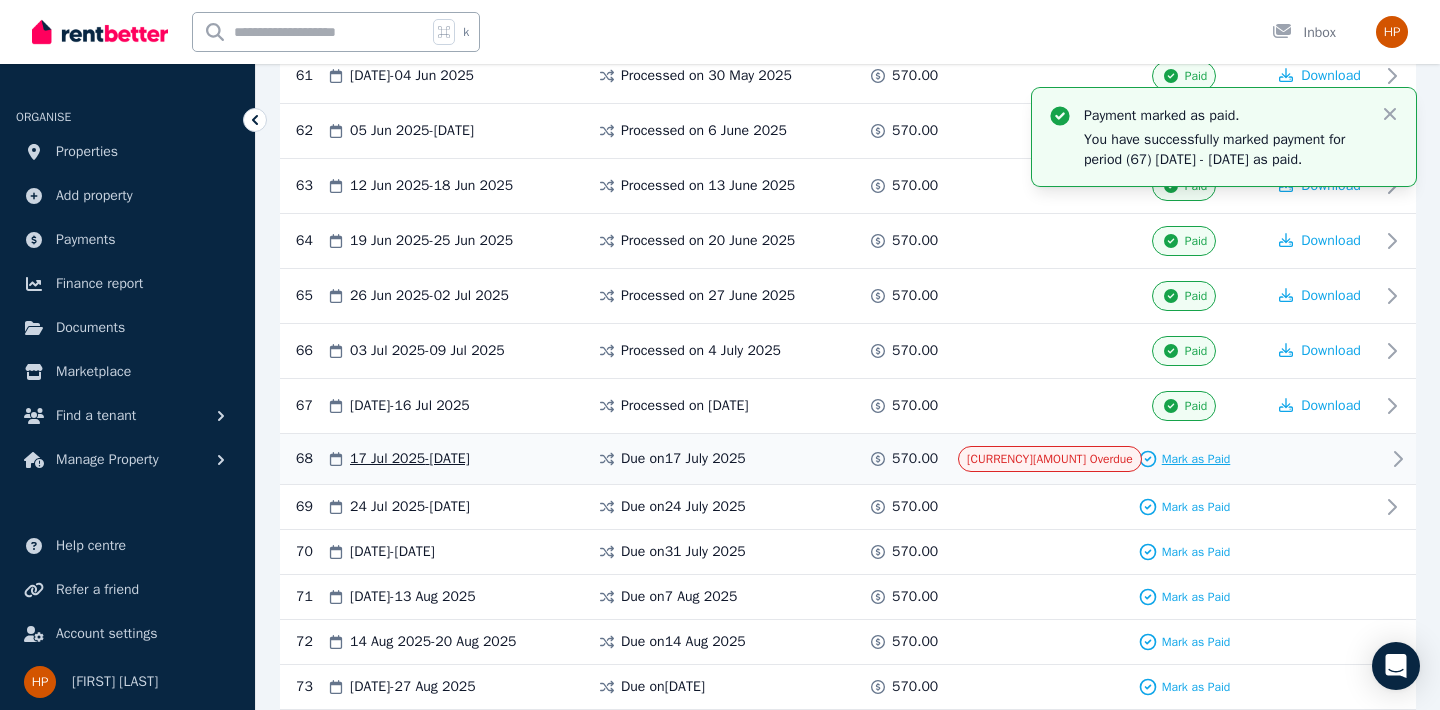 click on "Mark as Paid" at bounding box center [1196, 459] 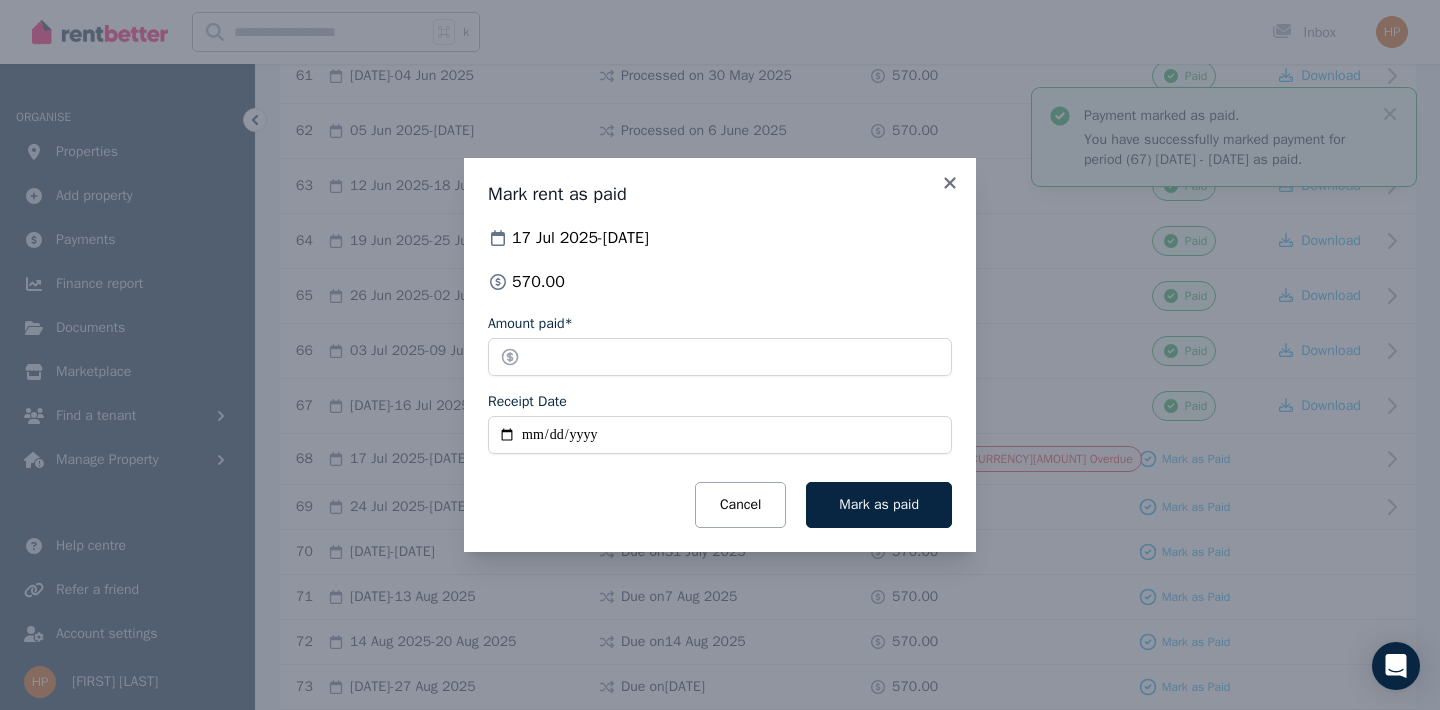 click on "Receipt Date" at bounding box center (720, 435) 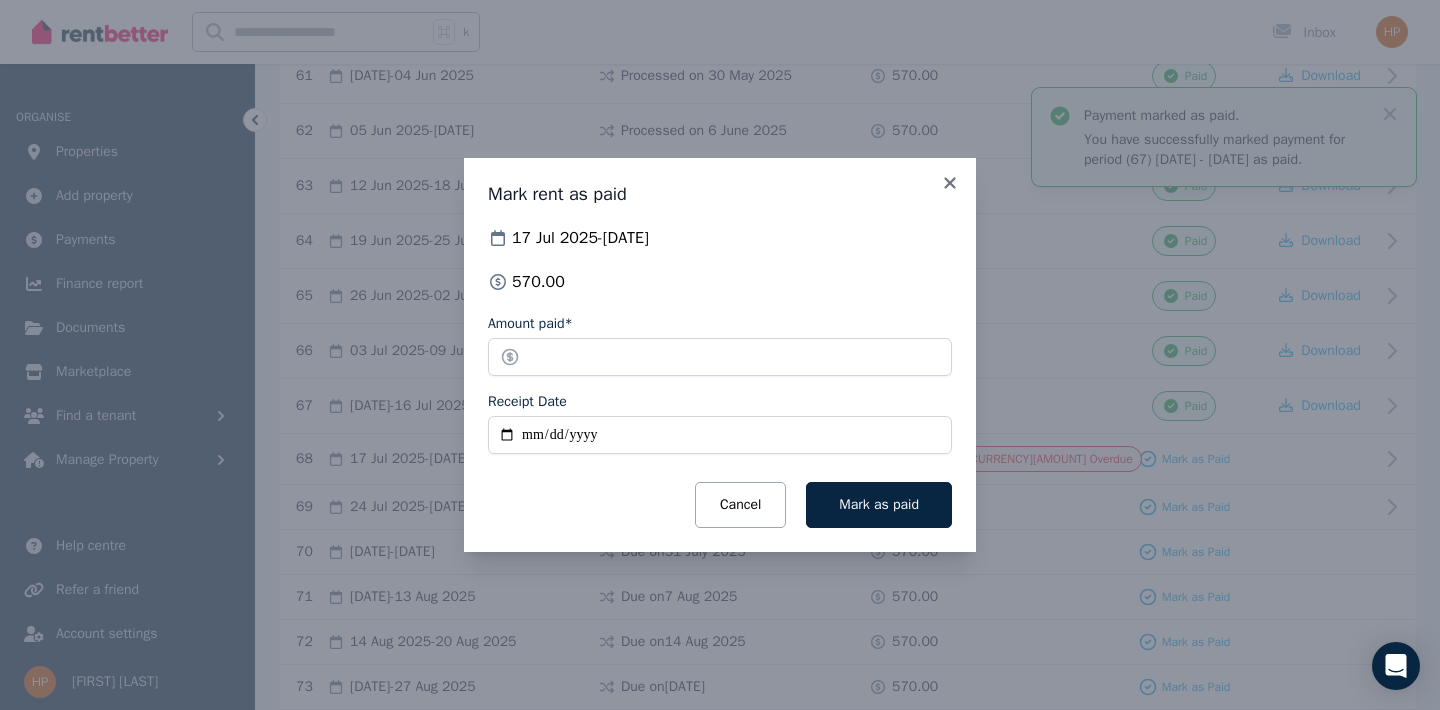 type on "**********" 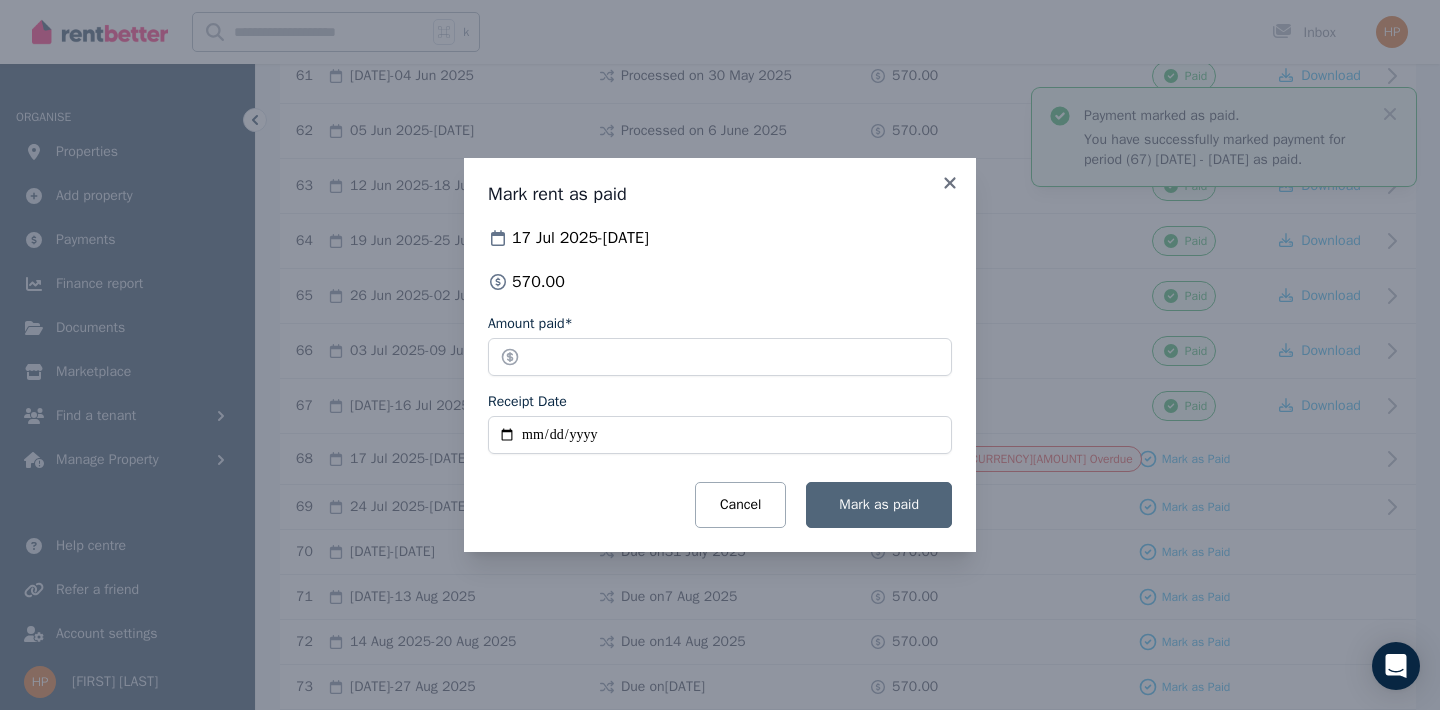 click on "Mark as paid" at bounding box center (879, 504) 